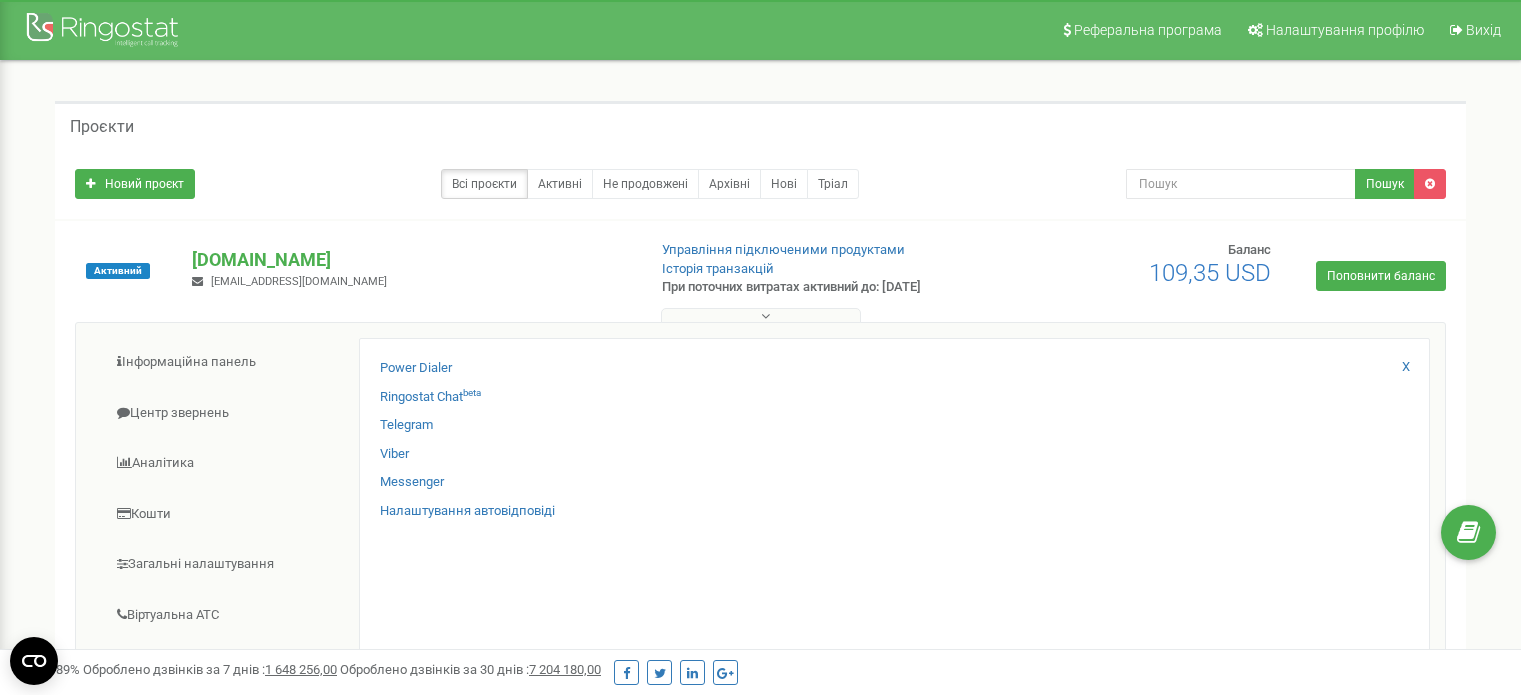 scroll, scrollTop: 352, scrollLeft: 0, axis: vertical 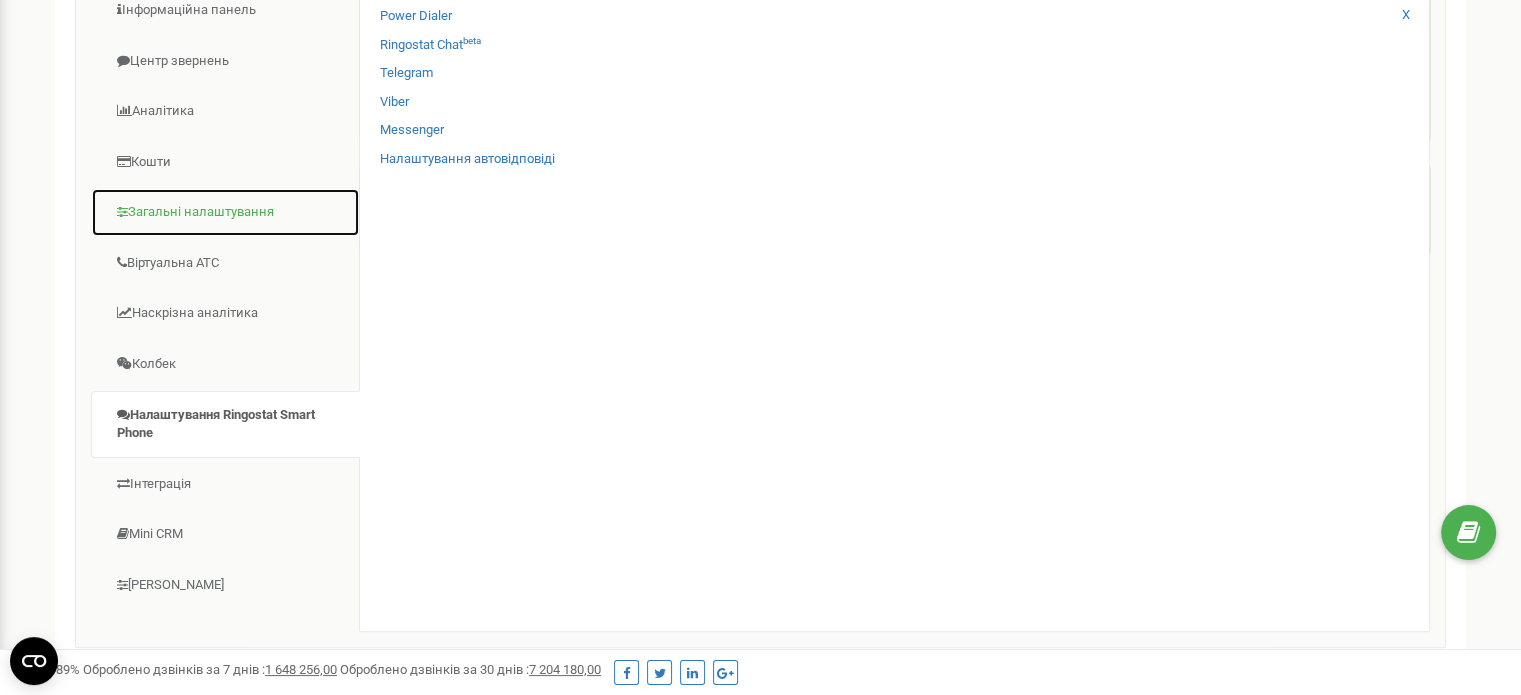 click on "Загальні налаштування" at bounding box center (225, 212) 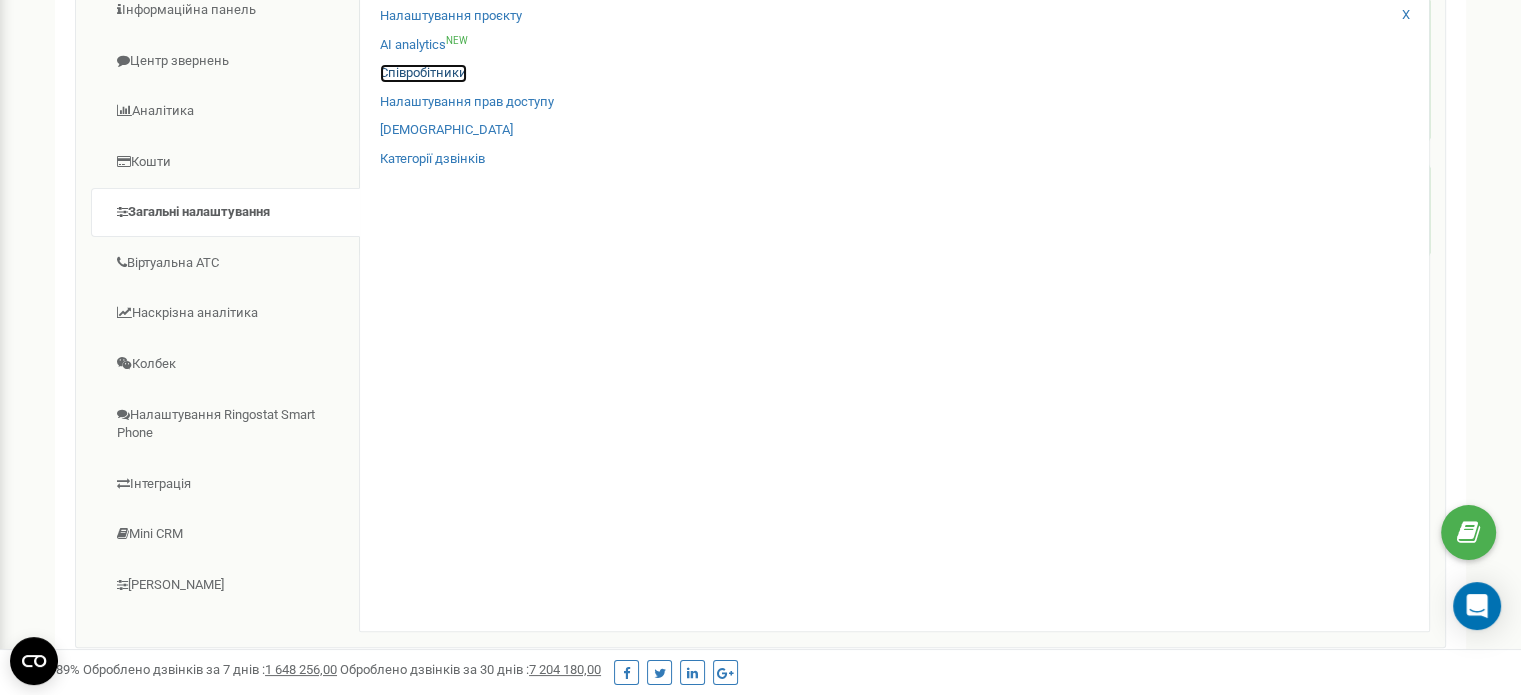 click on "Співробітники" at bounding box center [423, 73] 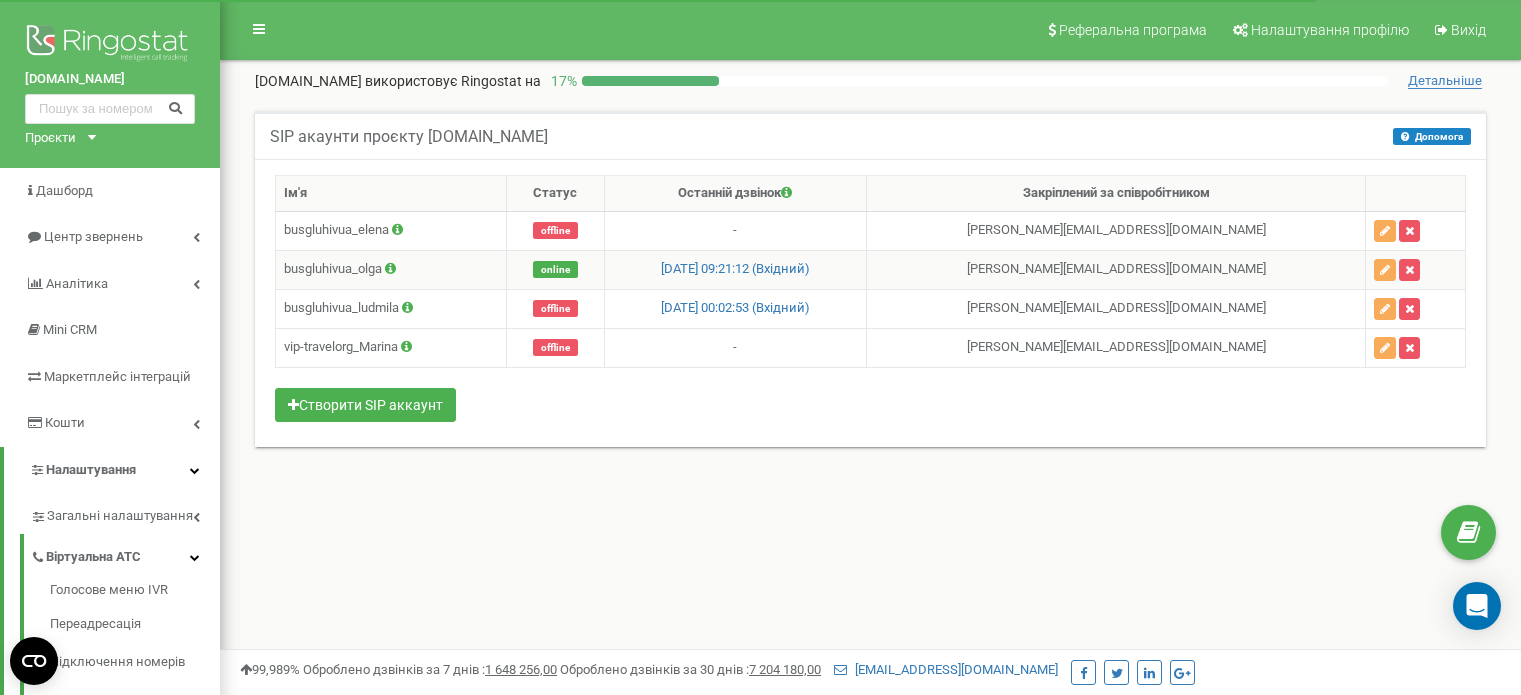 scroll, scrollTop: 0, scrollLeft: 0, axis: both 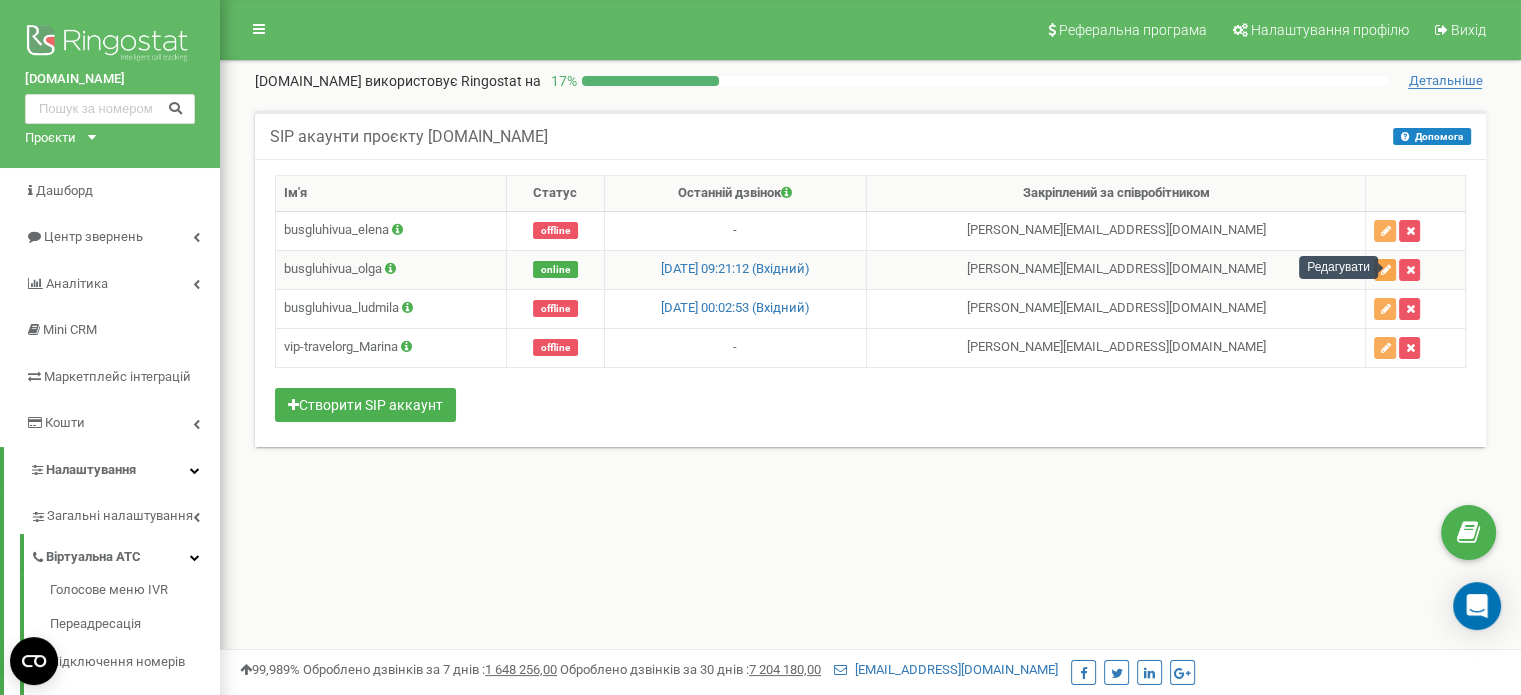 click at bounding box center [1385, 270] 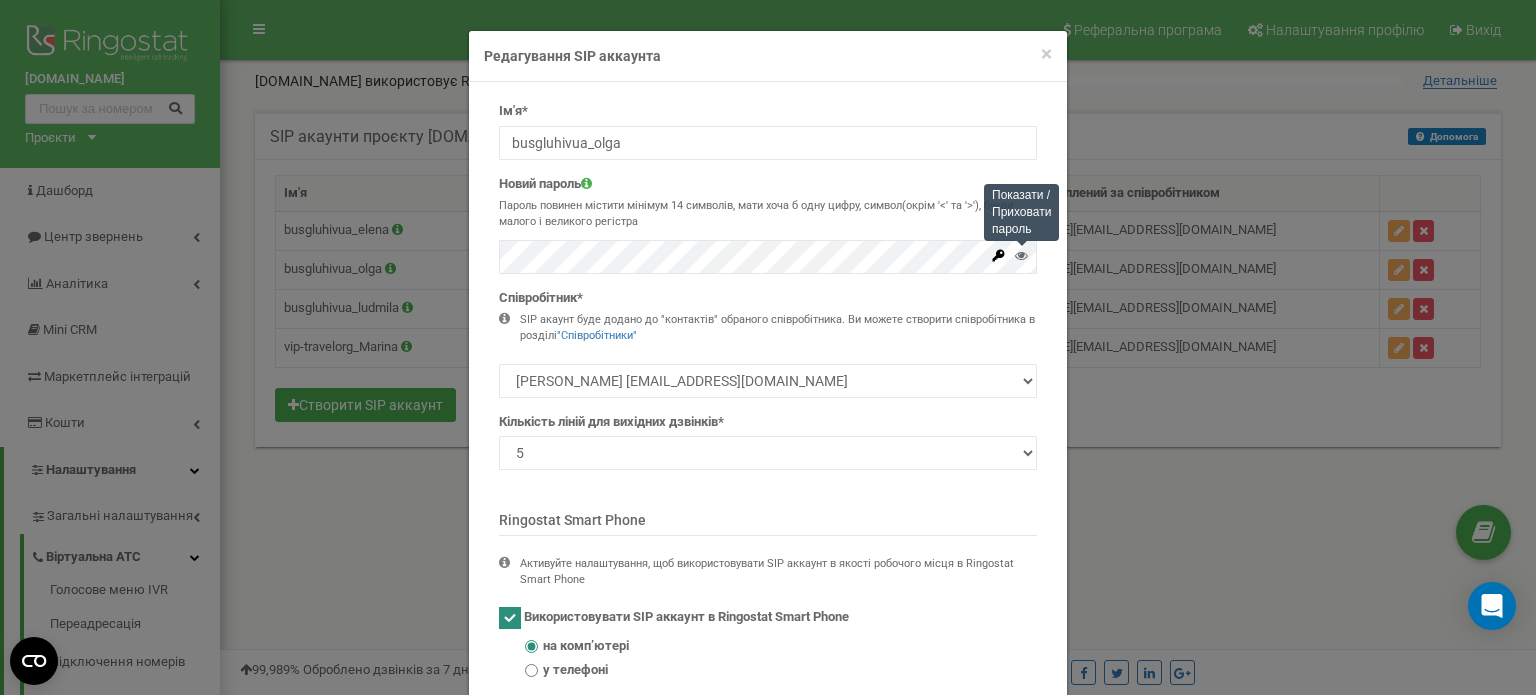 click at bounding box center [1021, 255] 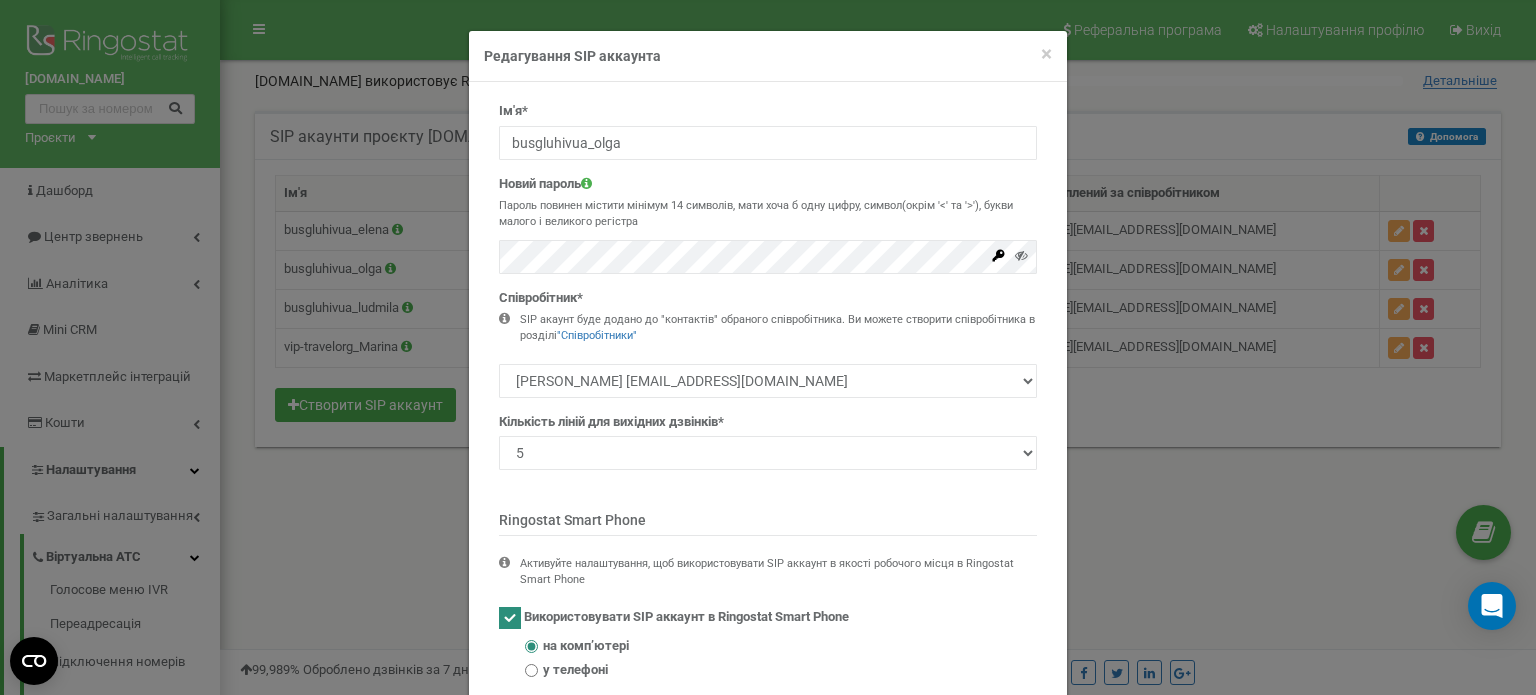 click on "× Close
Редагування SIP аккаунта
Ім'я*
busgluhivua_olga
Новий пароль
Пароль повинен містити мінімум 14 символів, мати хоча б одну цифру, символ(окрім '<' та '>'), букви малого і великого регістра
1" at bounding box center (768, 347) 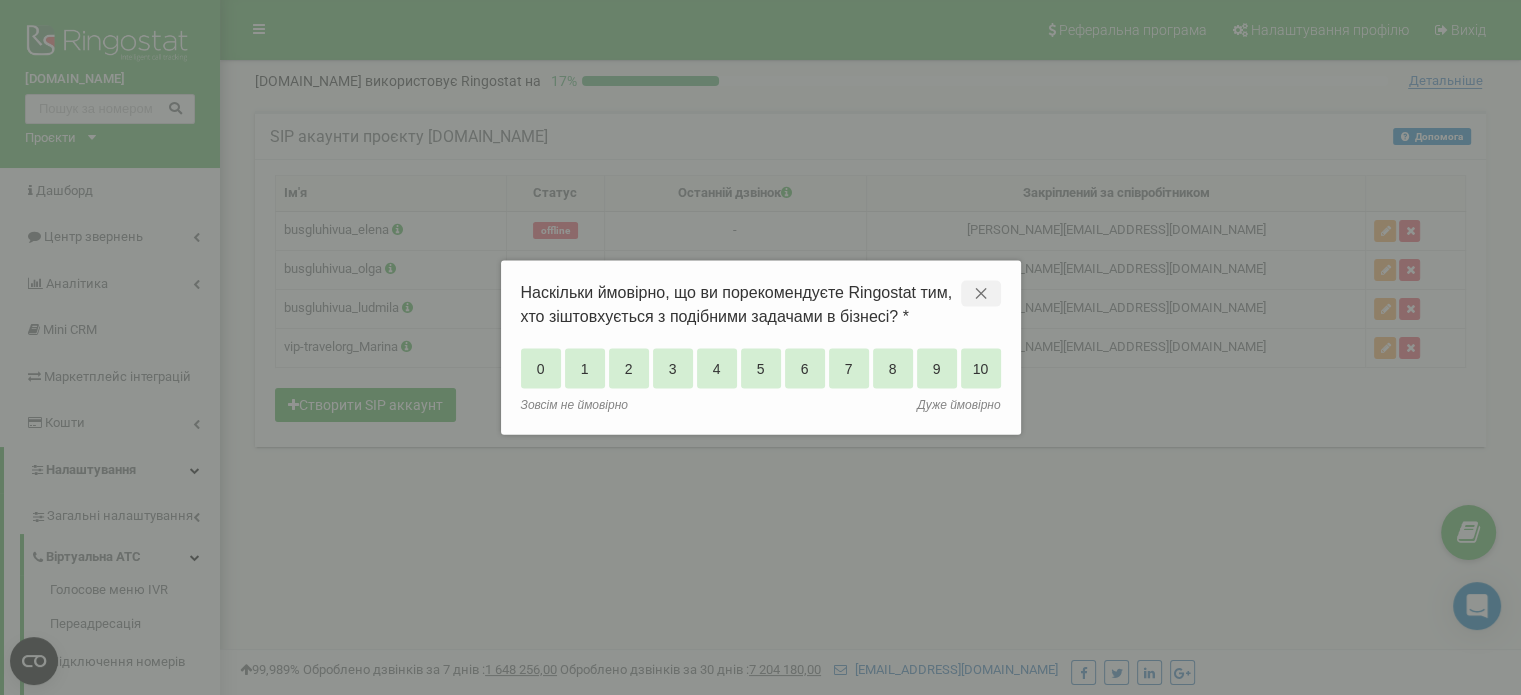 click on "✕" at bounding box center [981, 294] 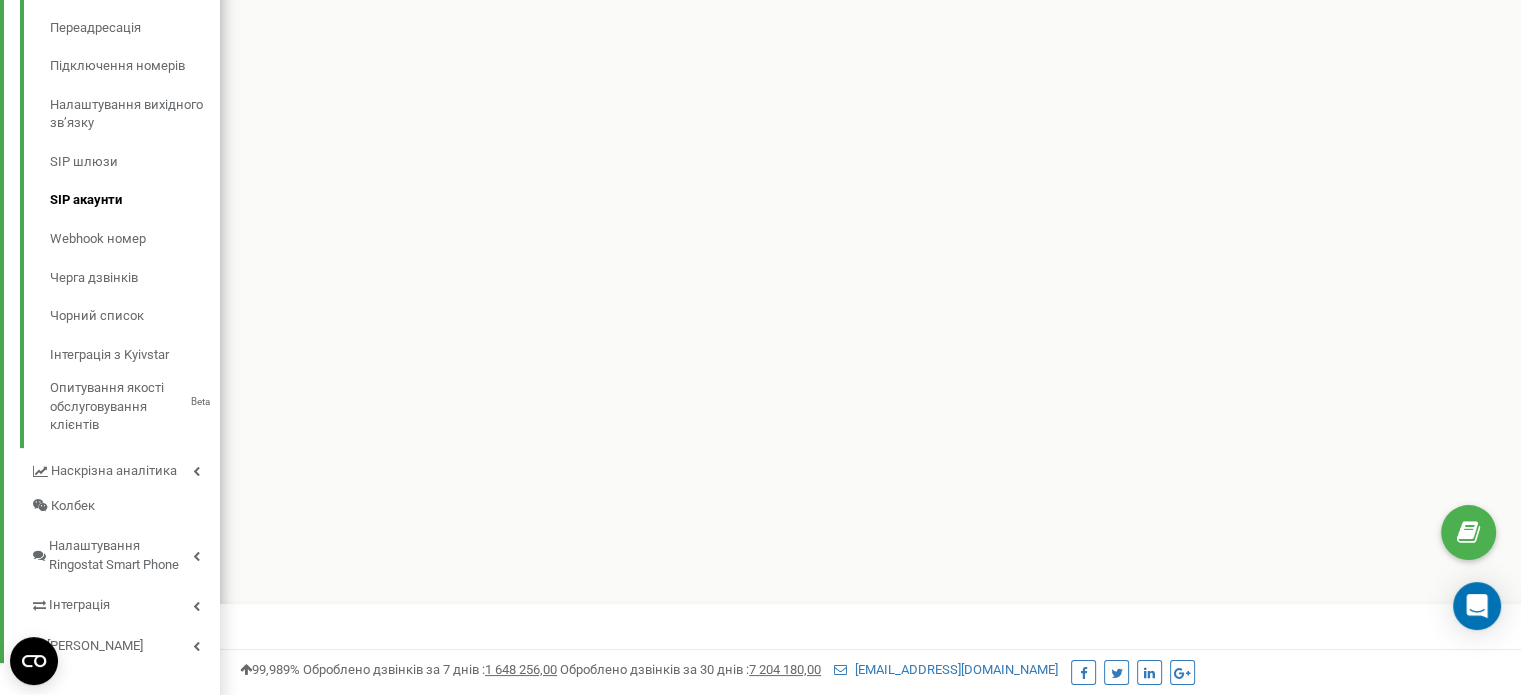 scroll, scrollTop: 614, scrollLeft: 0, axis: vertical 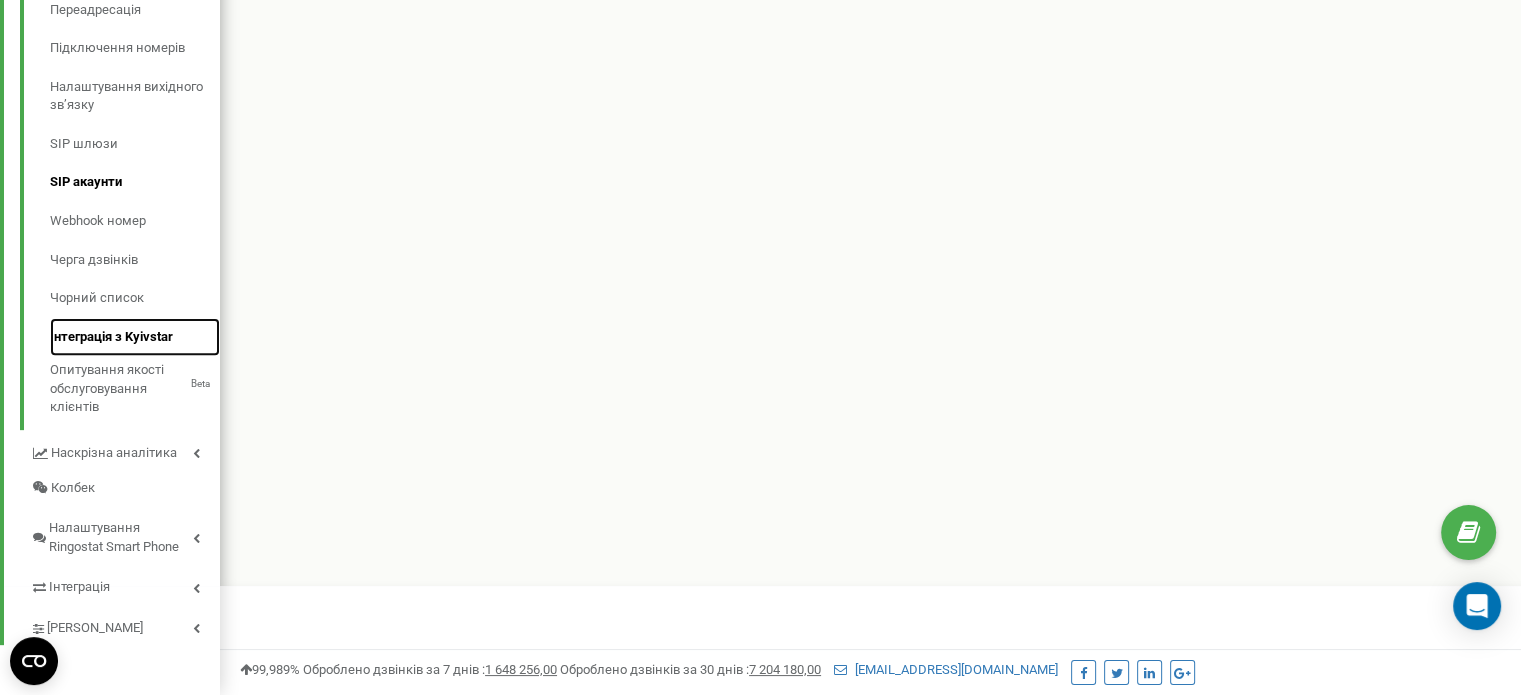 click on "Інтеграція з Kyivstar" at bounding box center (135, 337) 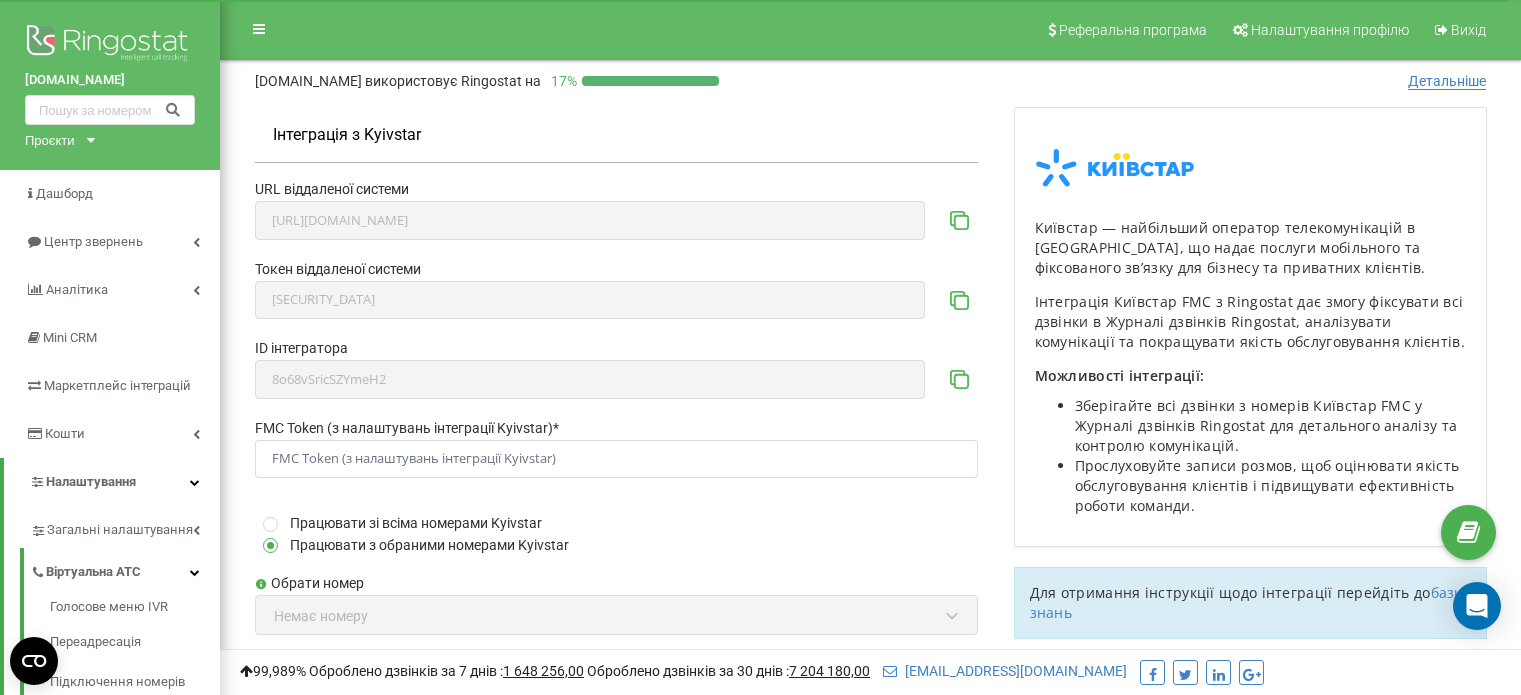 scroll, scrollTop: 0, scrollLeft: 0, axis: both 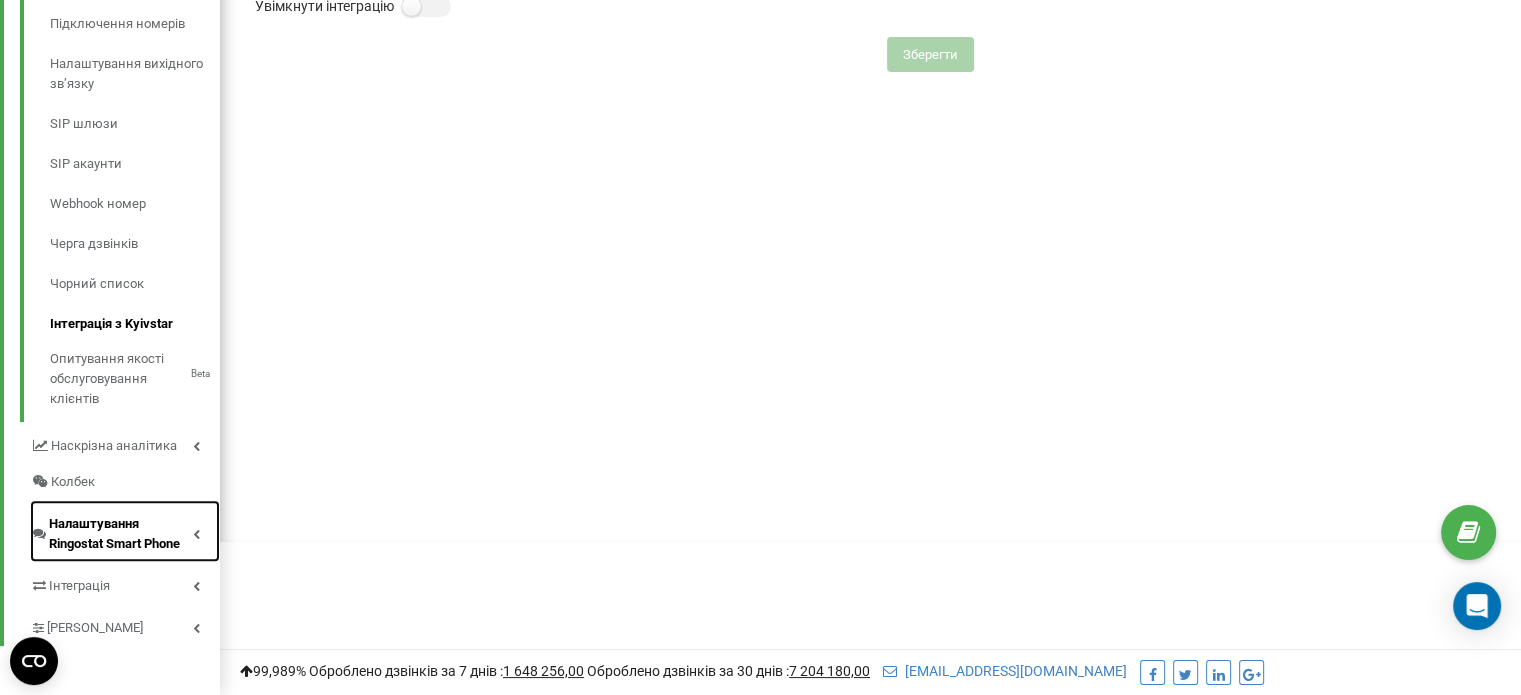 click on "Налаштування Ringostat Smart Phone" at bounding box center [121, 534] 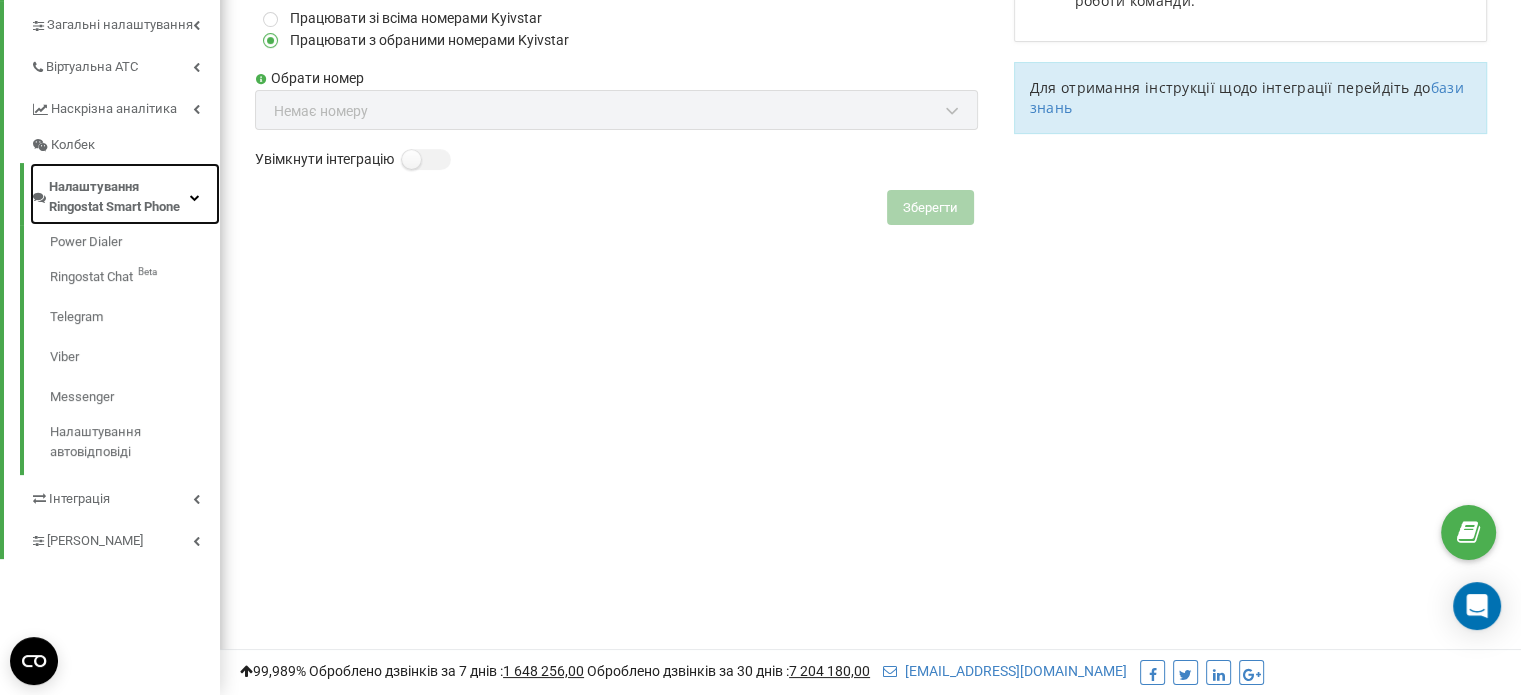 scroll, scrollTop: 168, scrollLeft: 0, axis: vertical 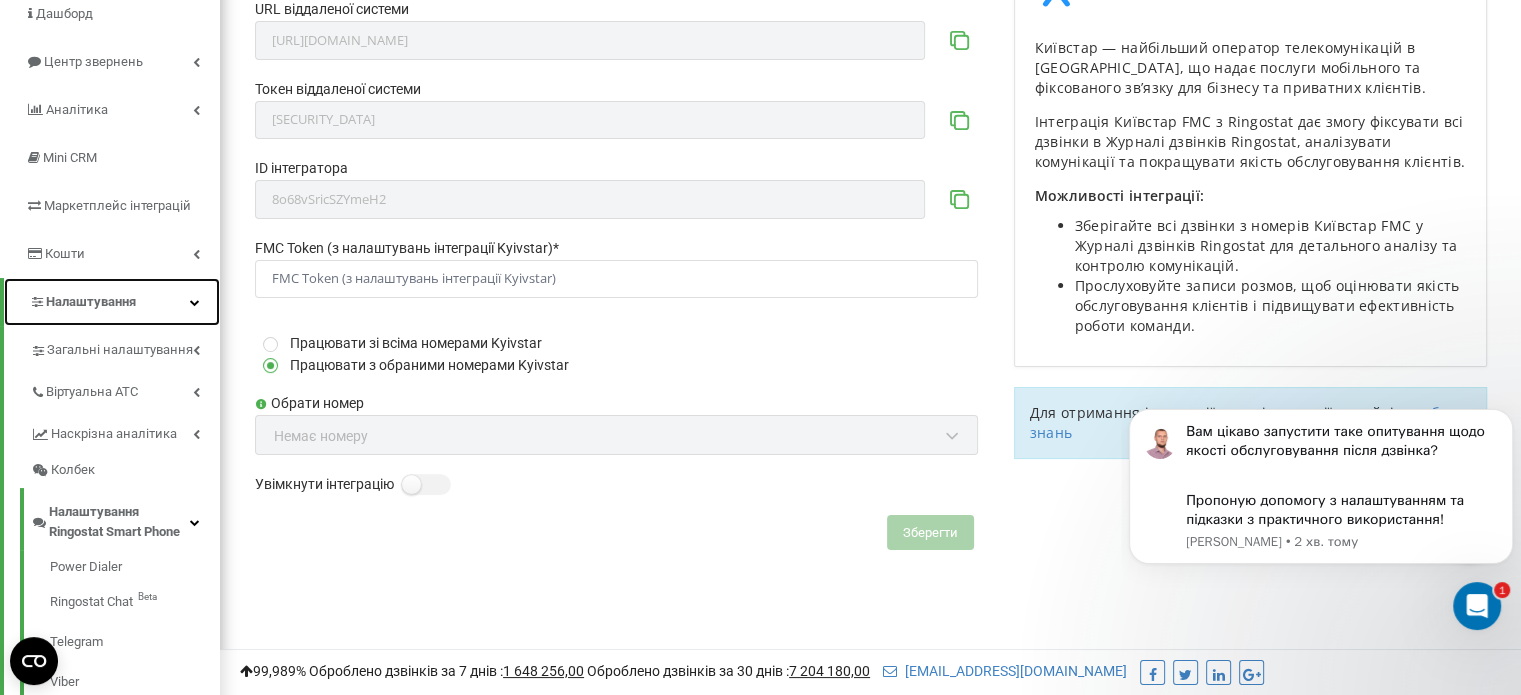 click on "Налаштування" at bounding box center (91, 301) 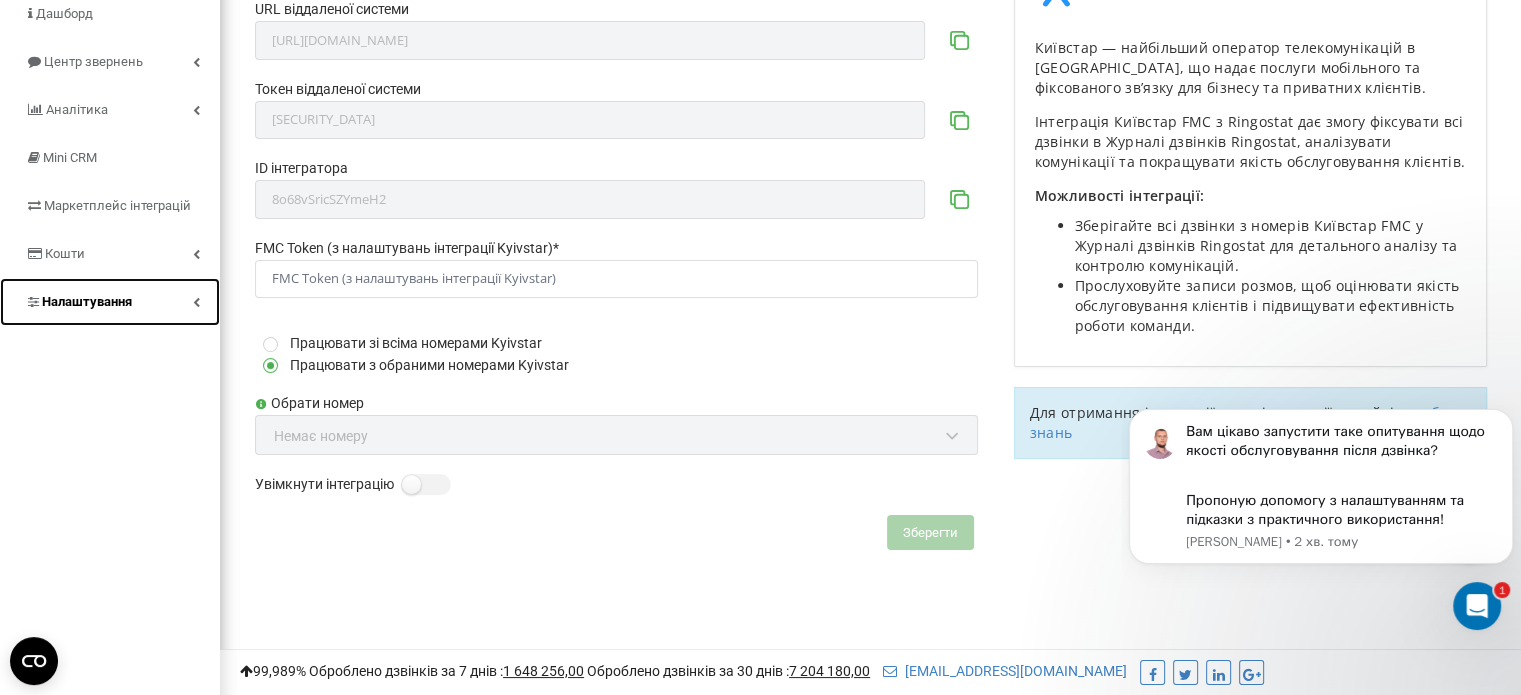 click on "Налаштування" at bounding box center [87, 301] 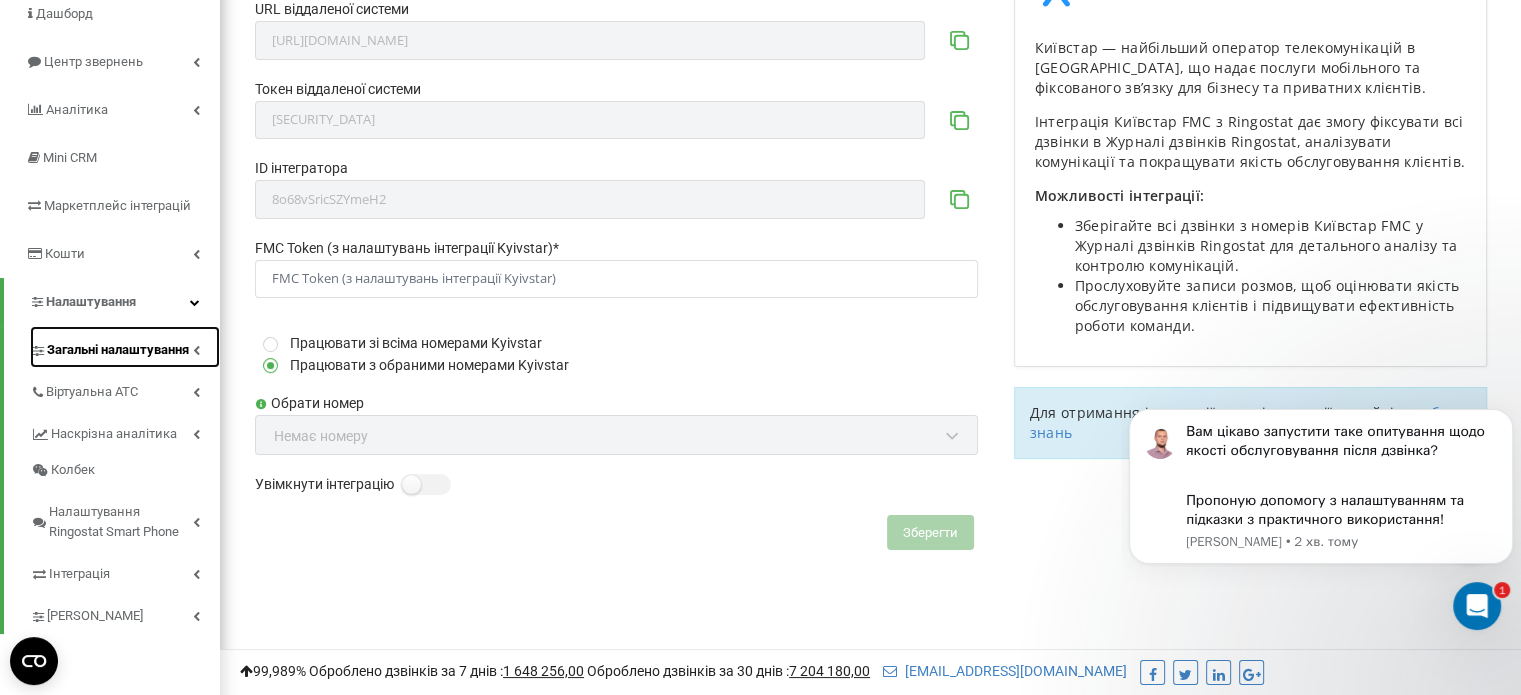 click on "Загальні налаштування" at bounding box center (118, 350) 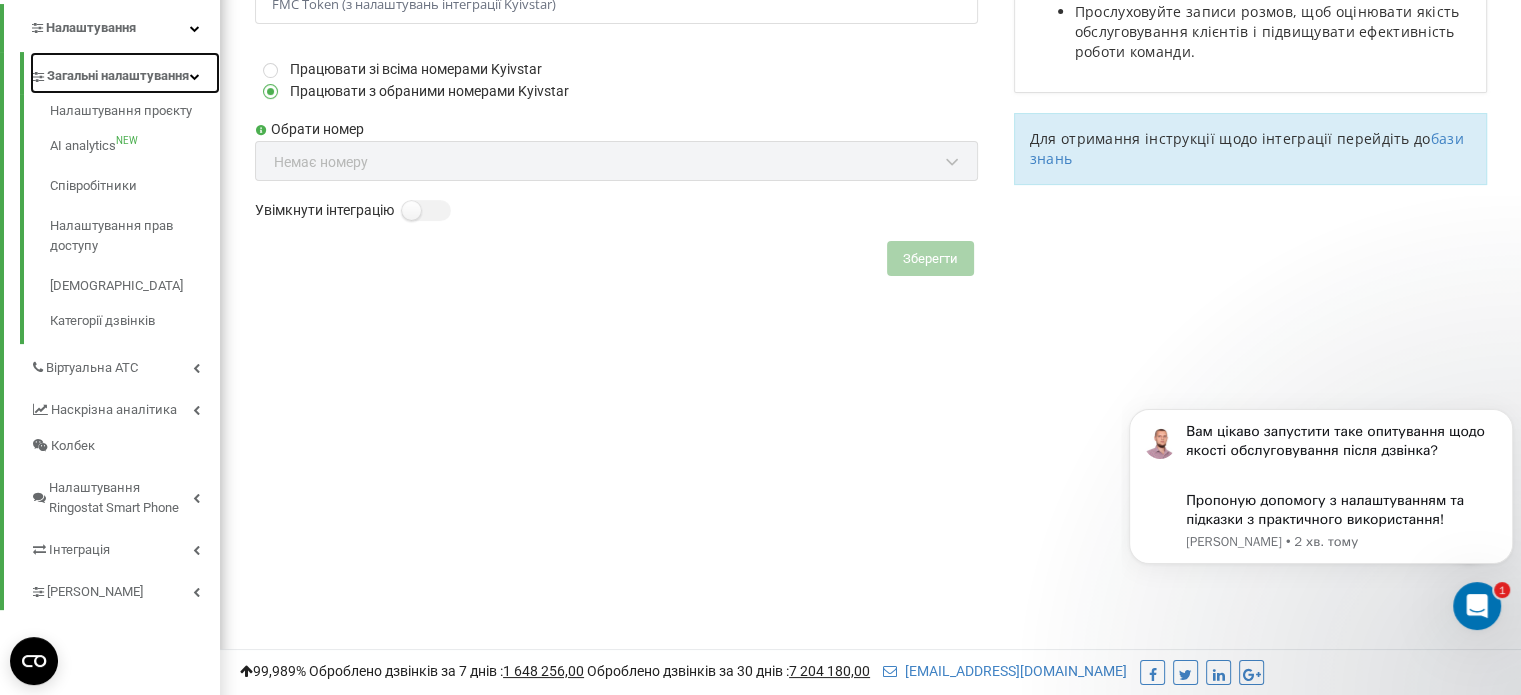 scroll, scrollTop: 504, scrollLeft: 0, axis: vertical 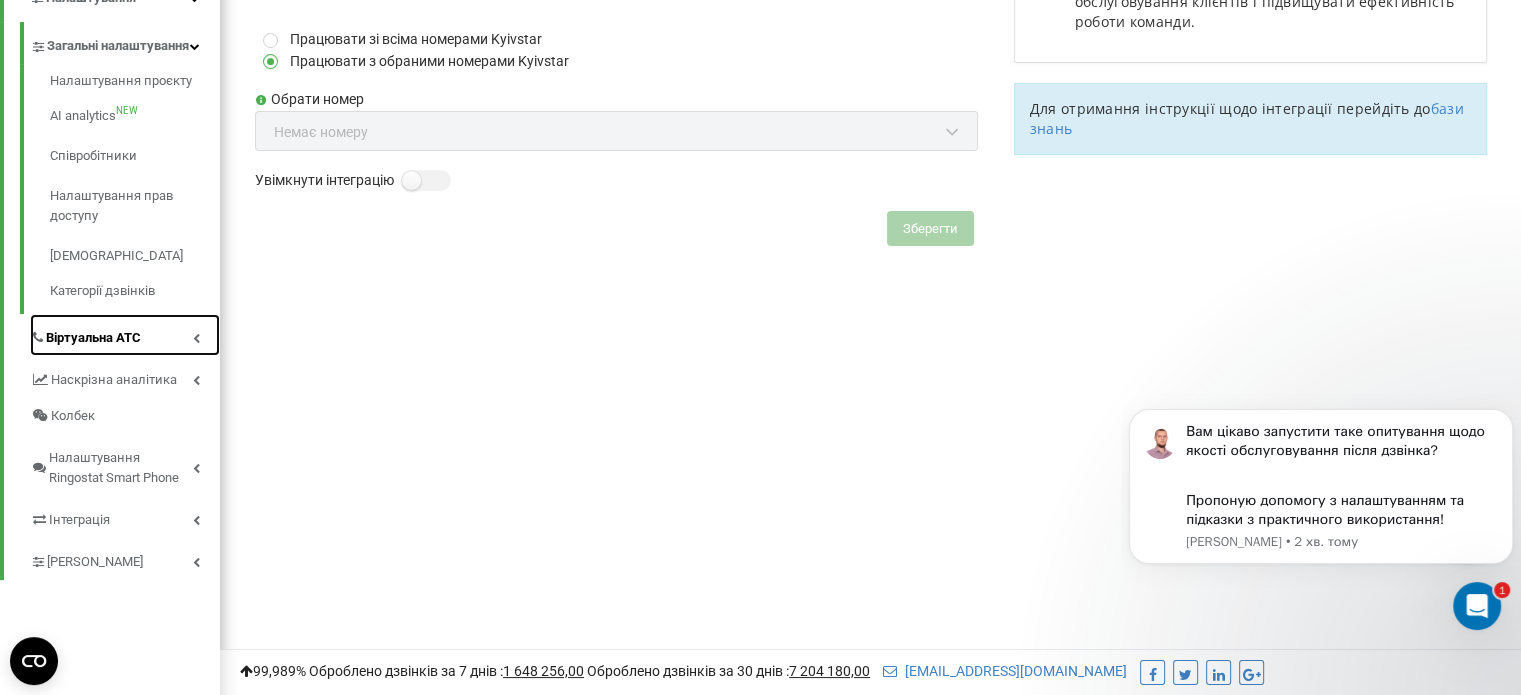 click on "Віртуальна АТС" at bounding box center (125, 335) 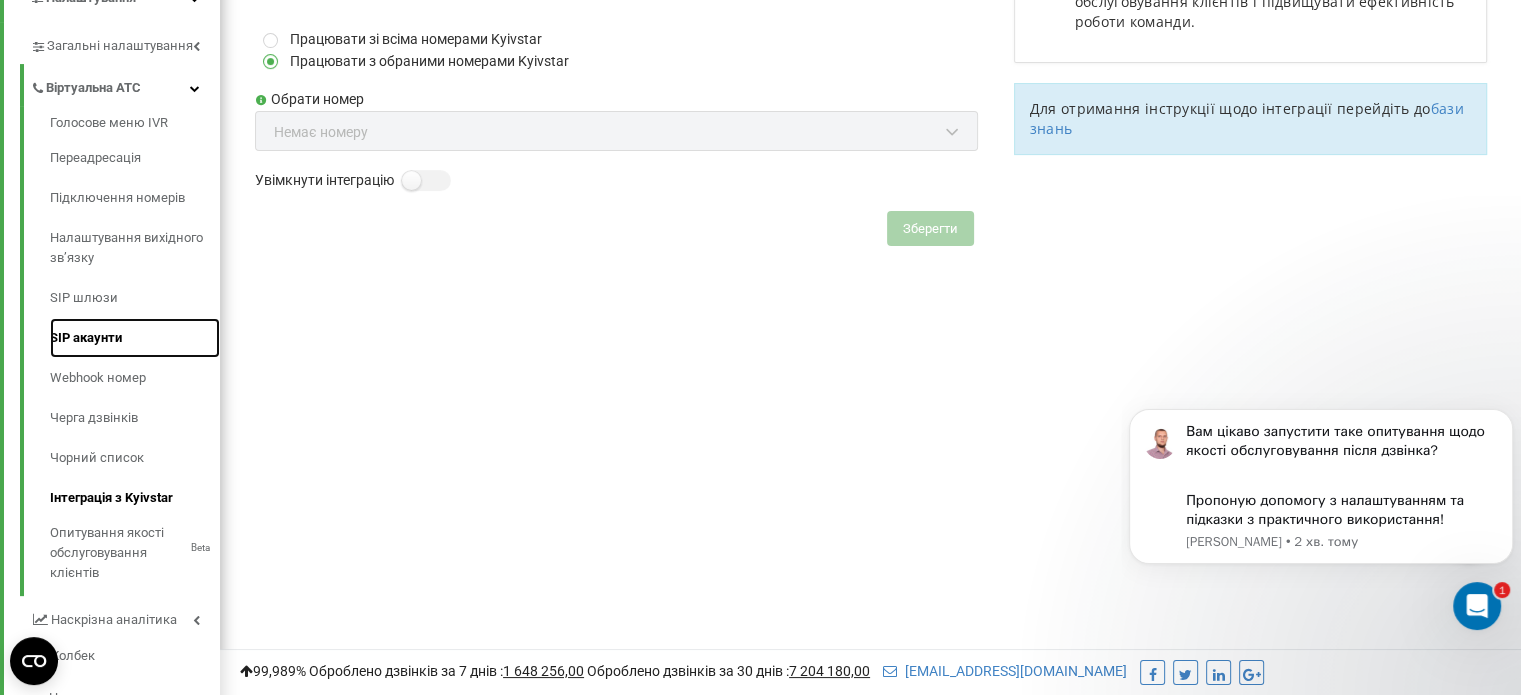 click on "SIP акаунти" at bounding box center (135, 338) 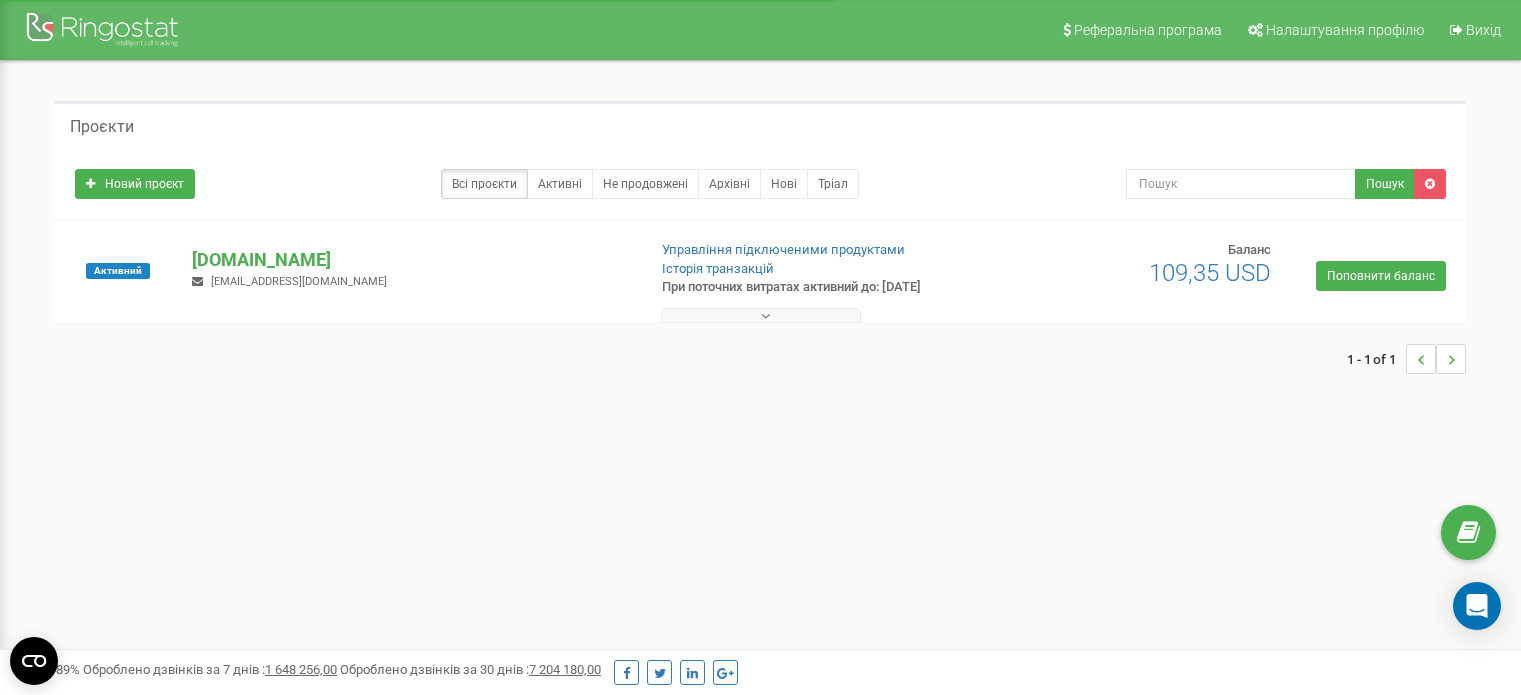 scroll, scrollTop: 0, scrollLeft: 0, axis: both 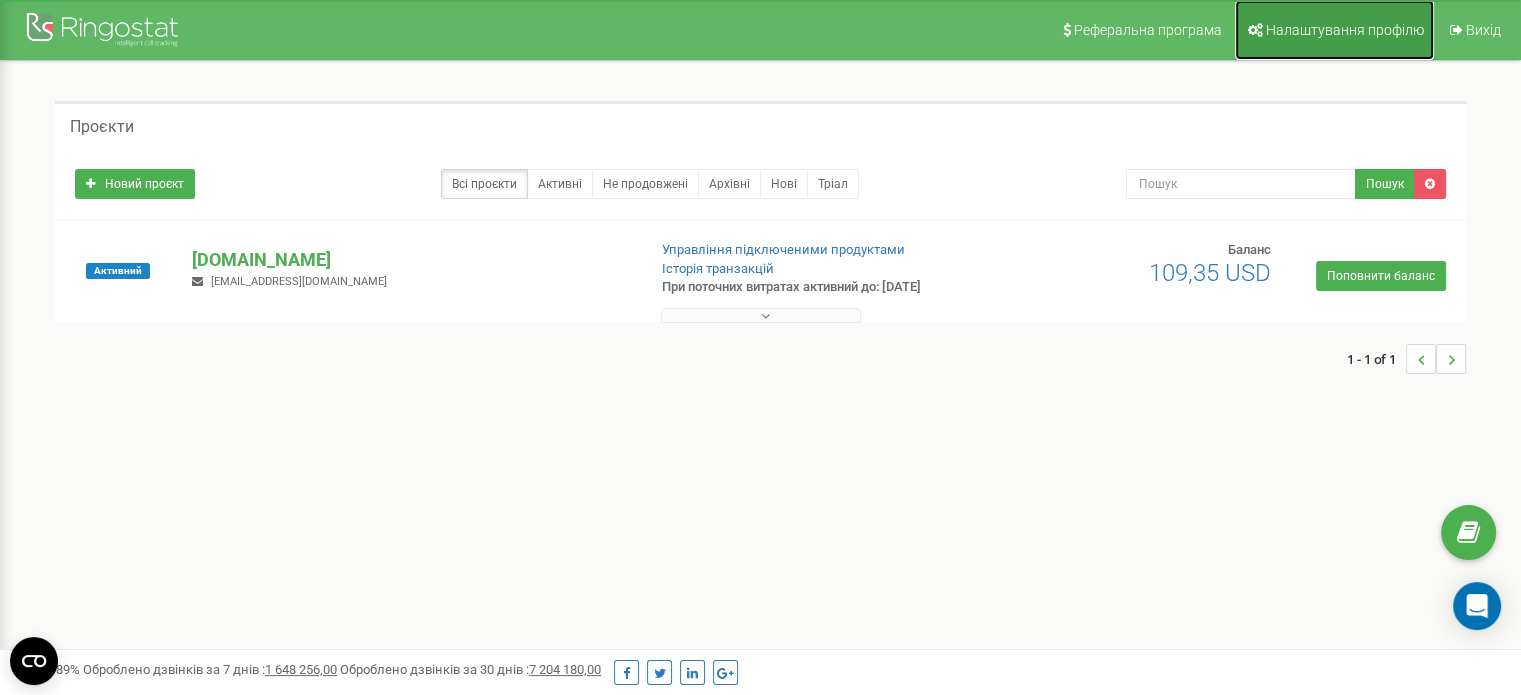 click on "Налаштування профілю" at bounding box center (1345, 30) 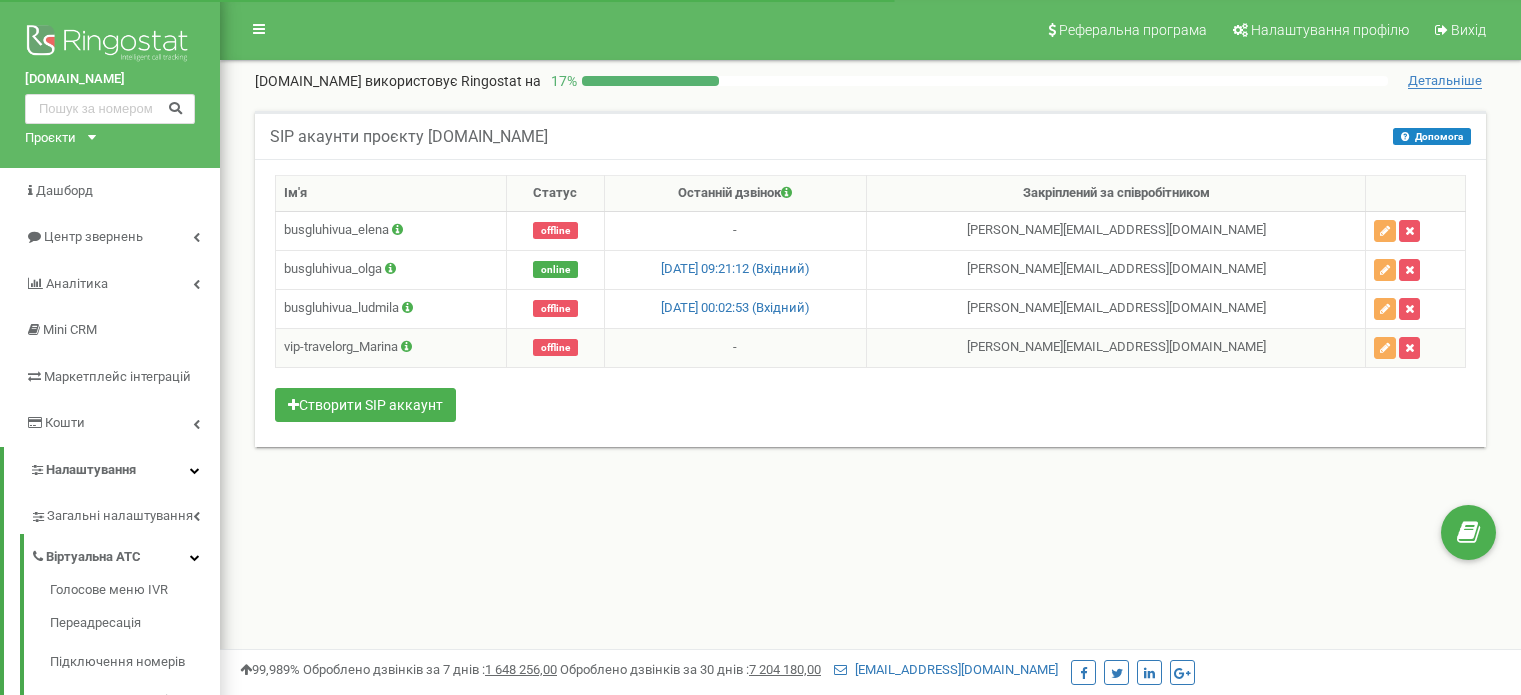 scroll, scrollTop: 0, scrollLeft: 0, axis: both 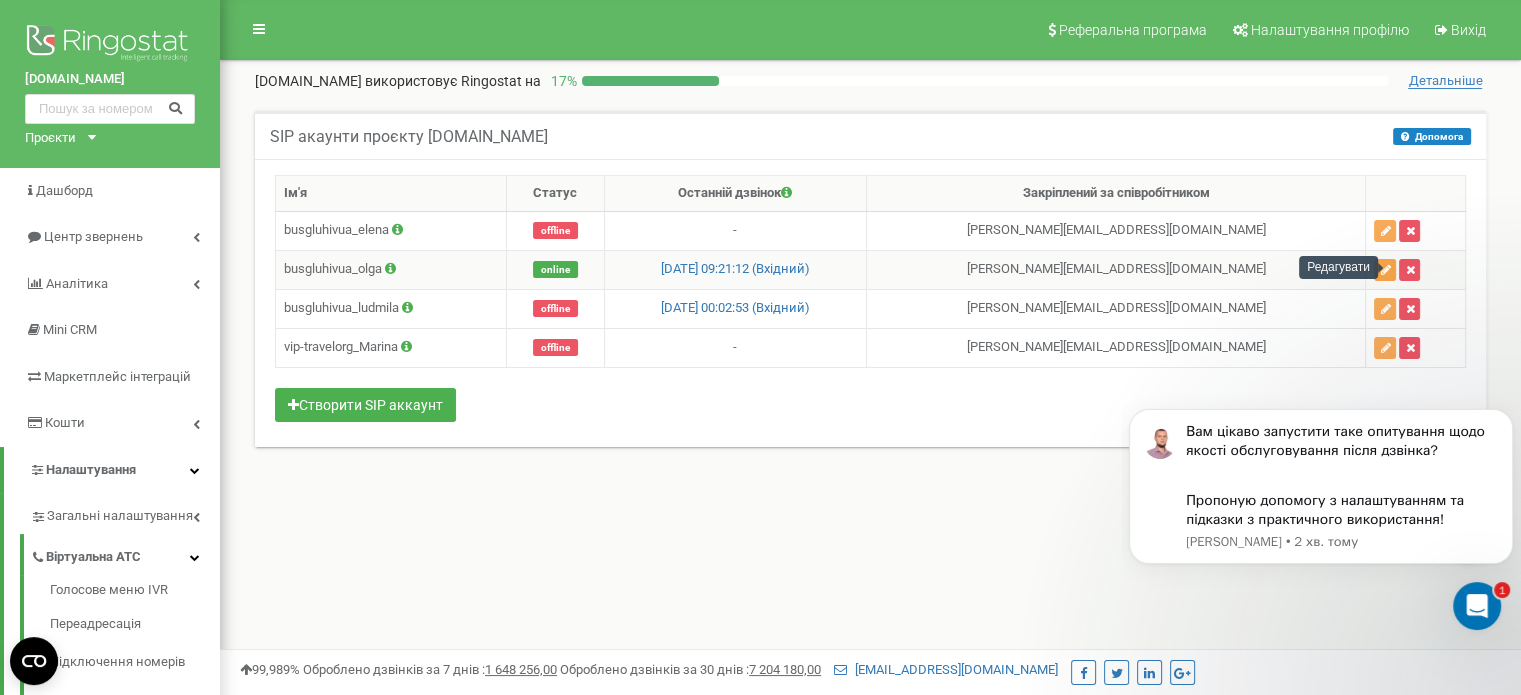 click at bounding box center [1385, 270] 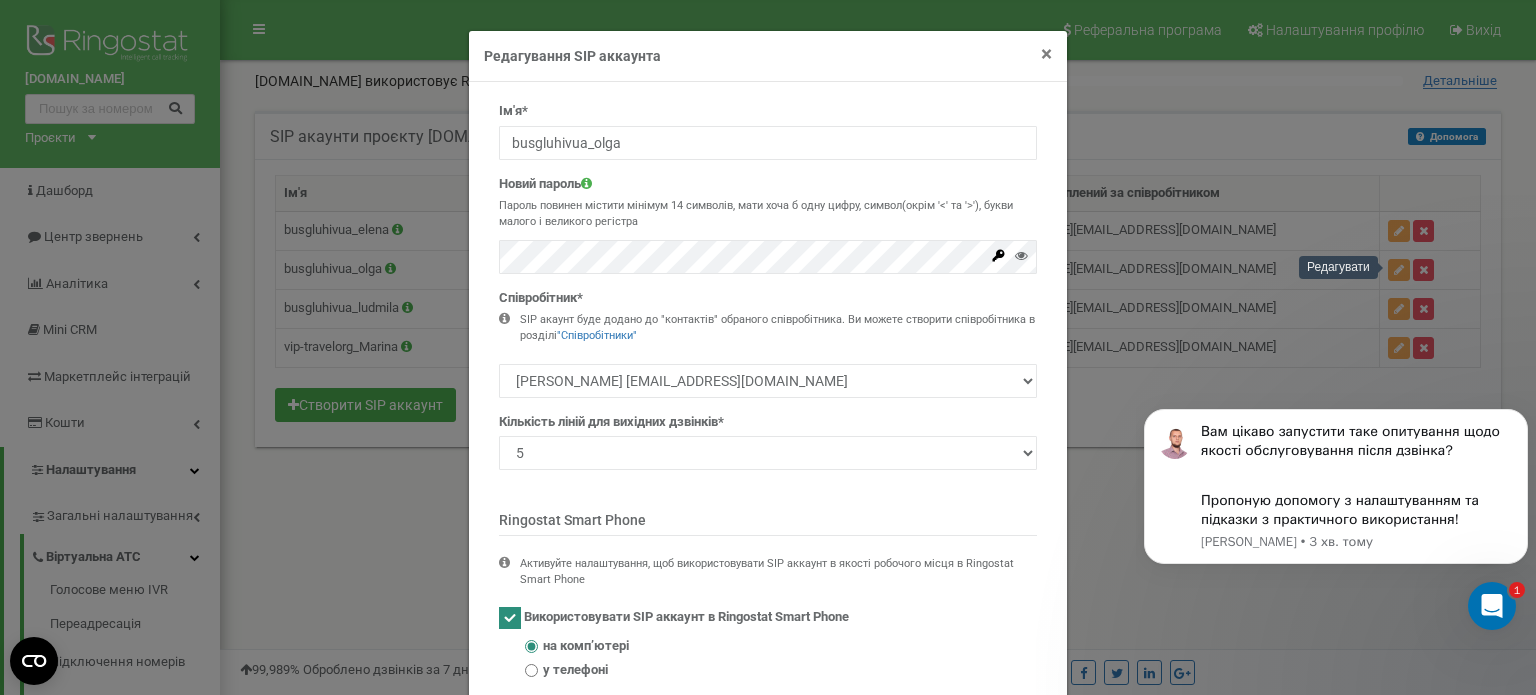click on "×" at bounding box center [1046, 54] 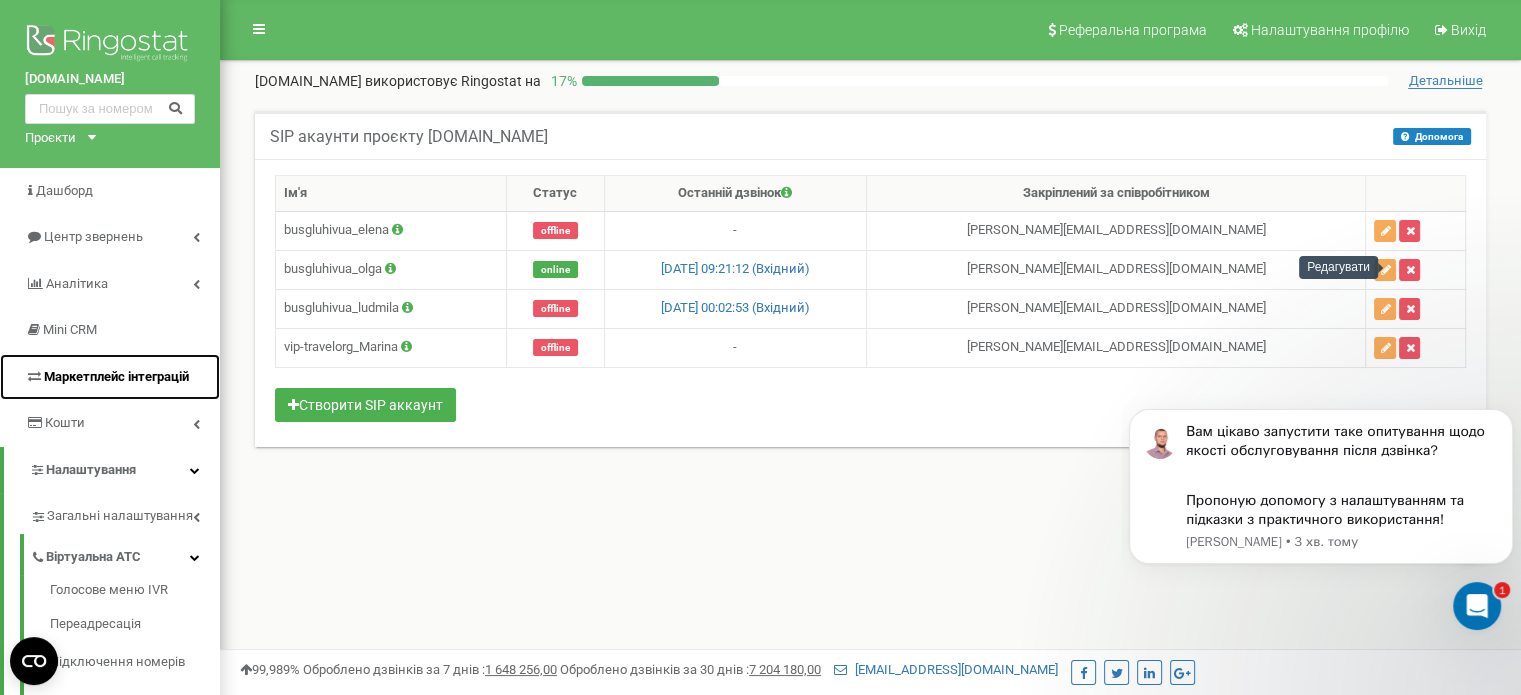 click on "Маркетплейс інтеграцій" at bounding box center (116, 376) 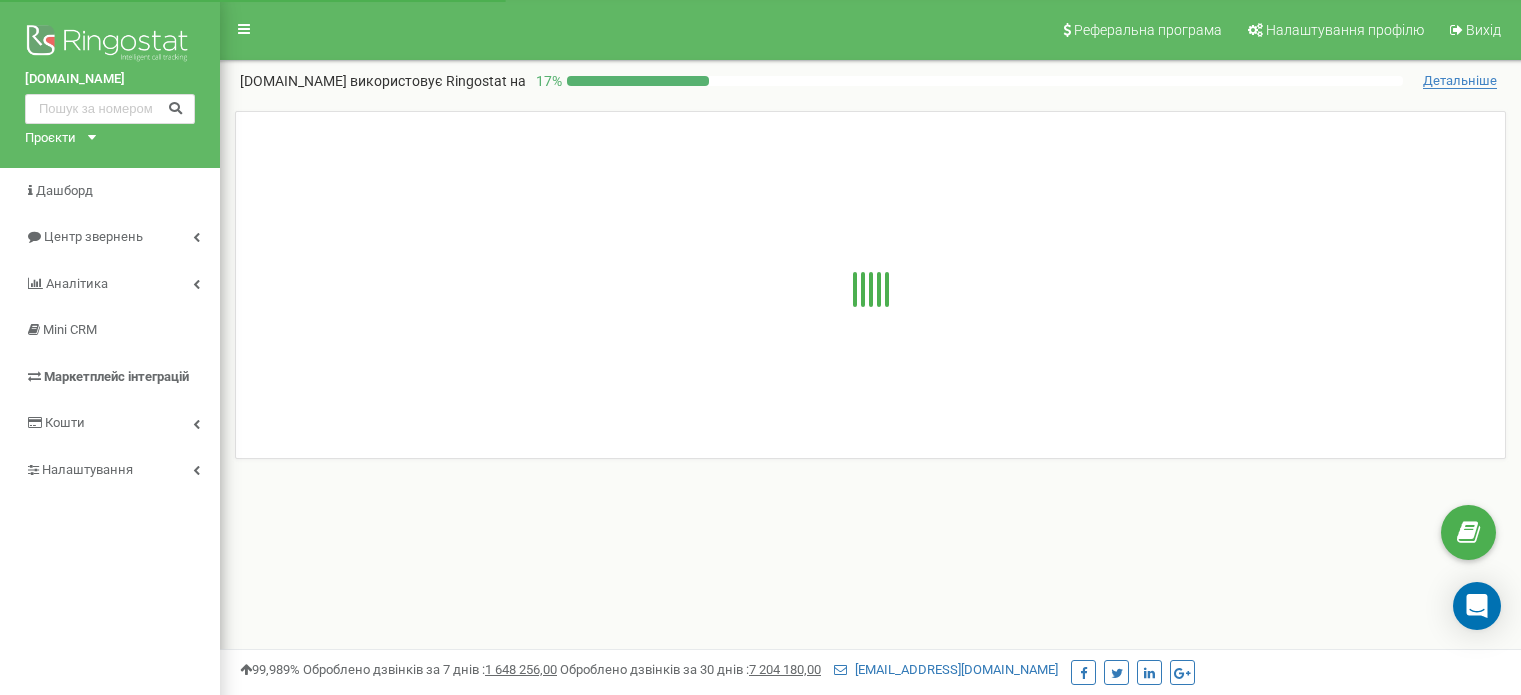 scroll, scrollTop: 0, scrollLeft: 0, axis: both 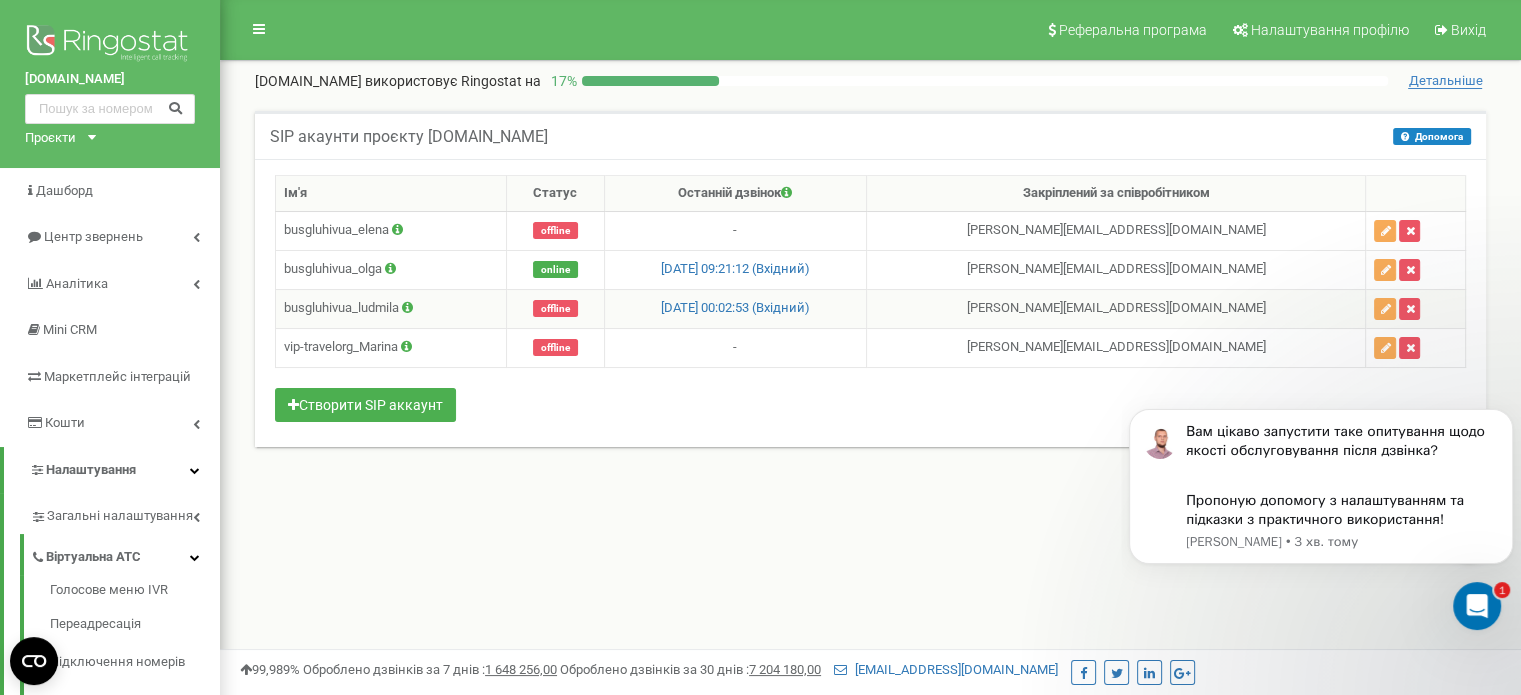 click at bounding box center (407, 307) 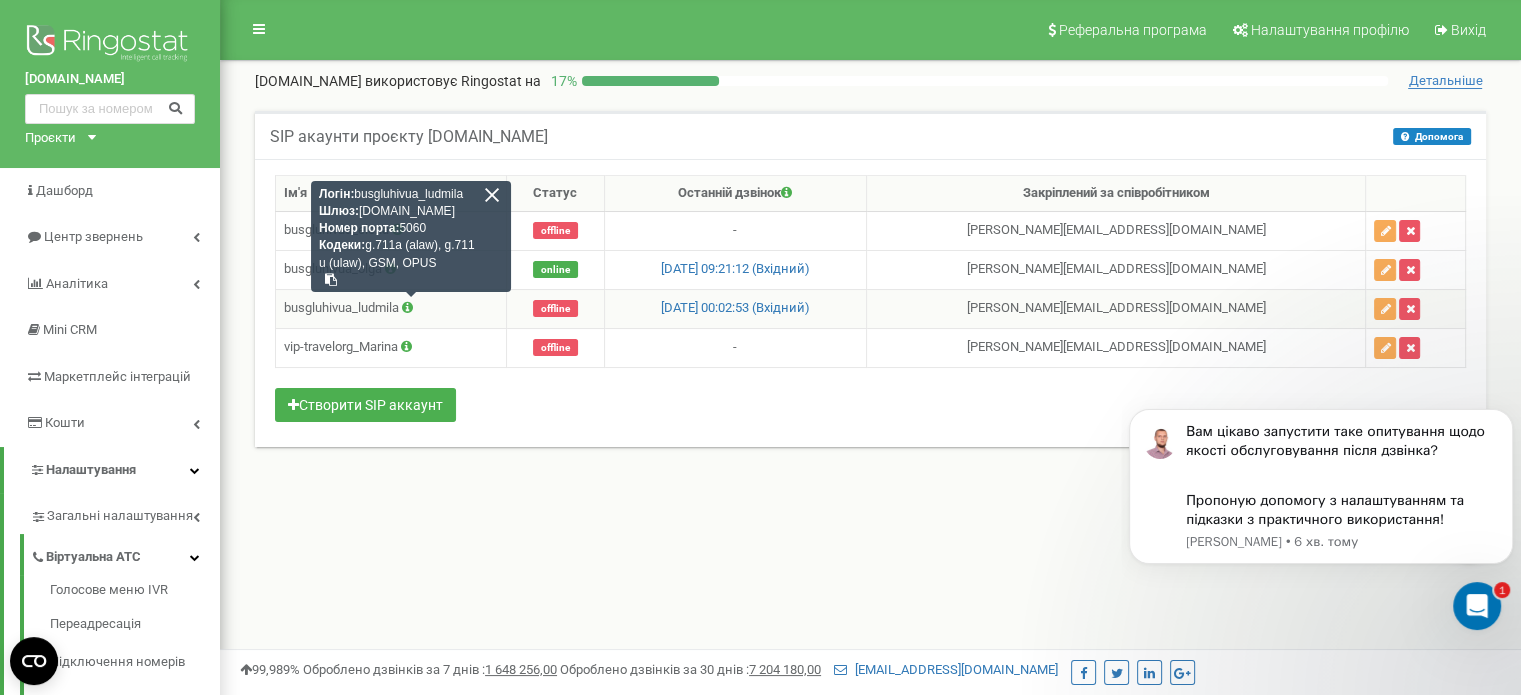 click at bounding box center (492, 195) 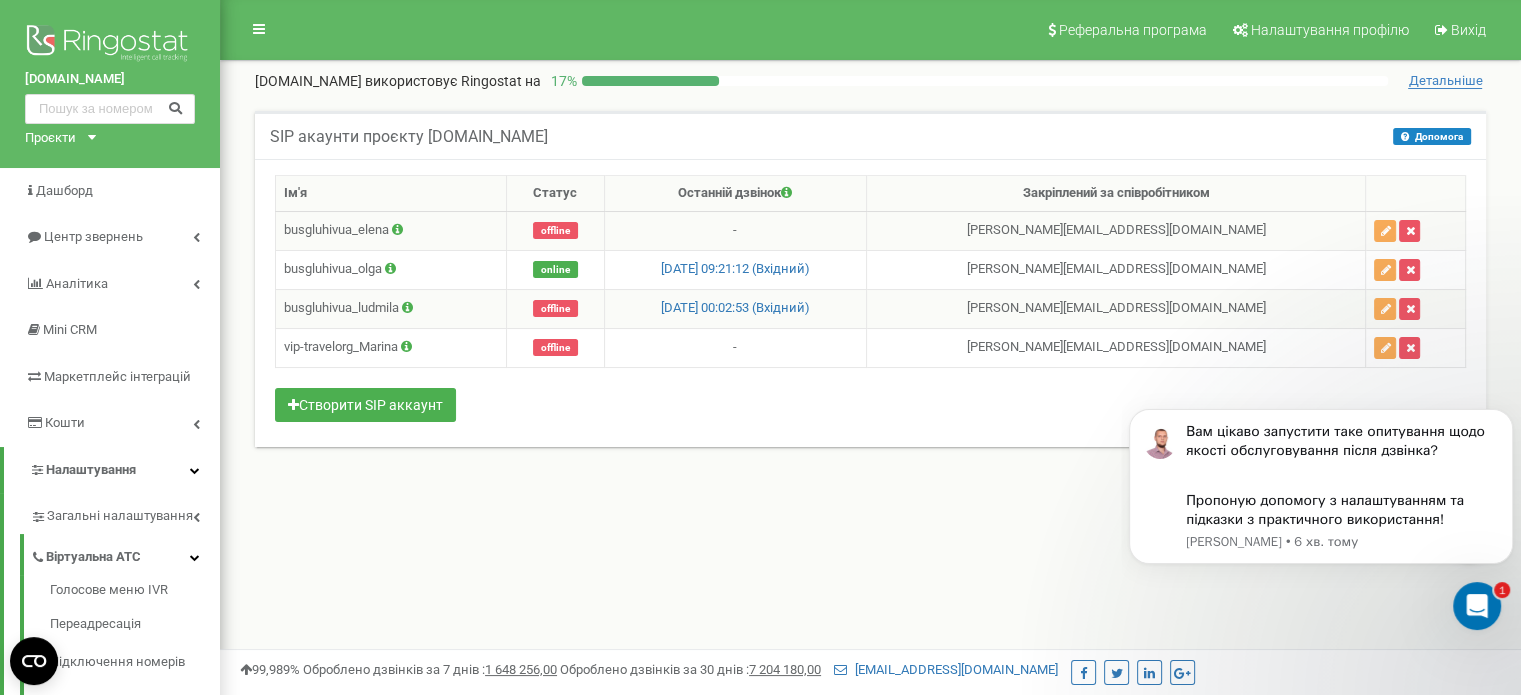 click at bounding box center (397, 229) 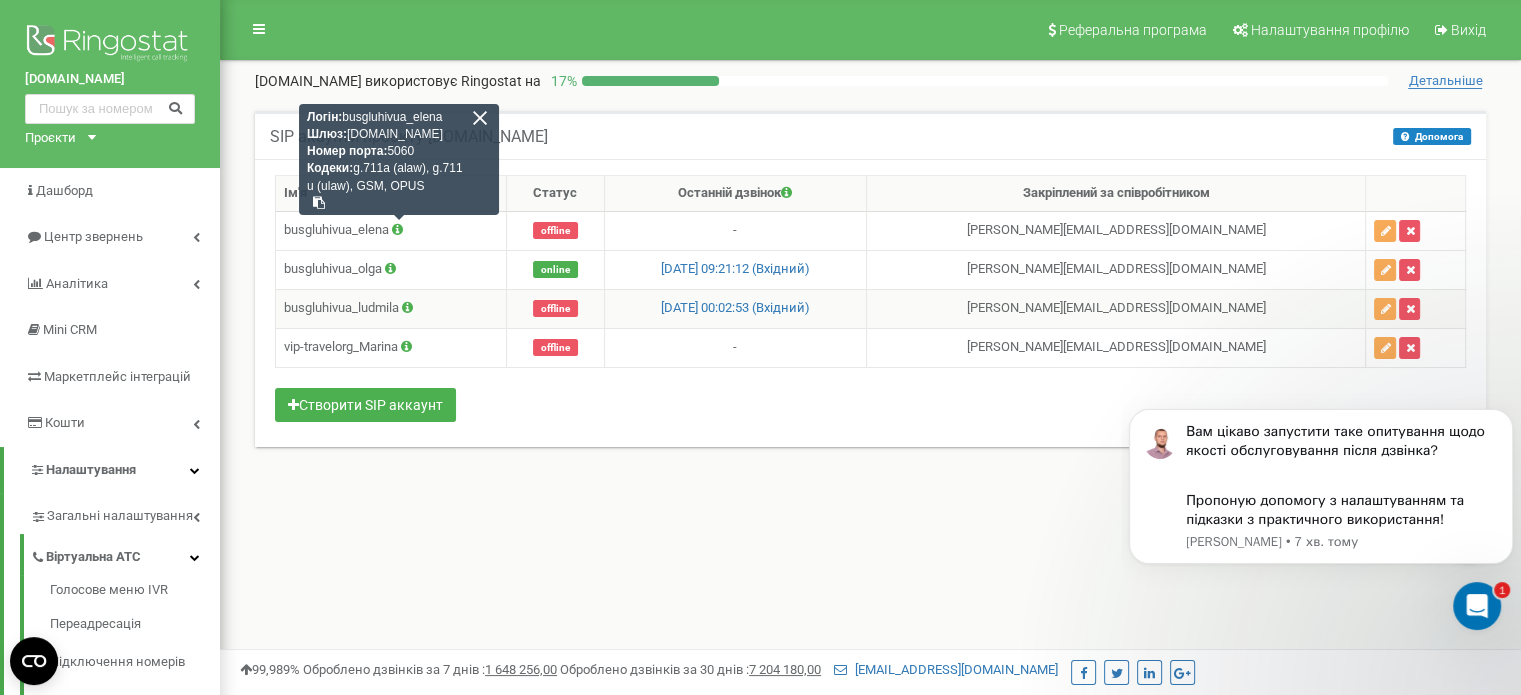 click on "Реферальна програма
Налаштування профілю
Вихід
[DOMAIN_NAME]   використовує Ringostat на  17 % Детальніше
SIP акаунти проєкту [DOMAIN_NAME]
Допомога
Допомога
Ім'я" at bounding box center (870, 600) 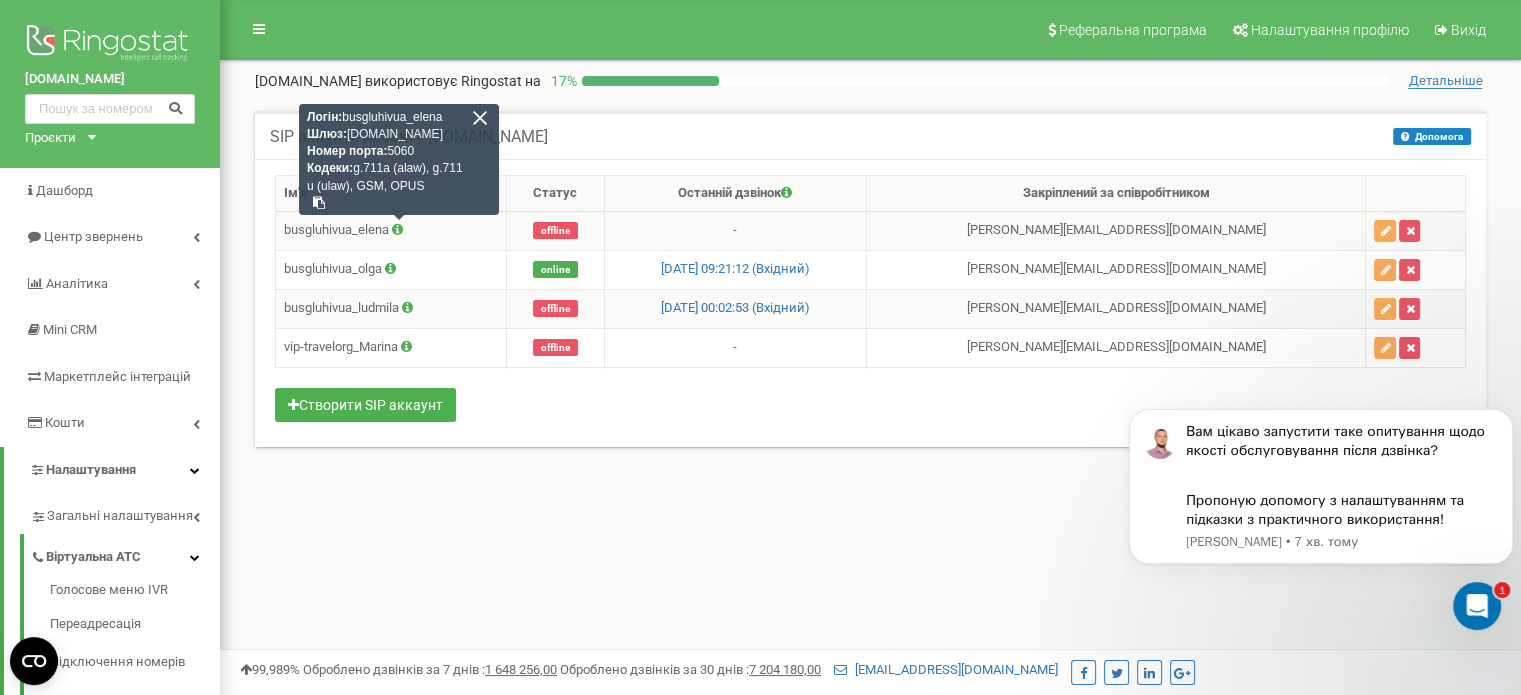 click at bounding box center (480, 118) 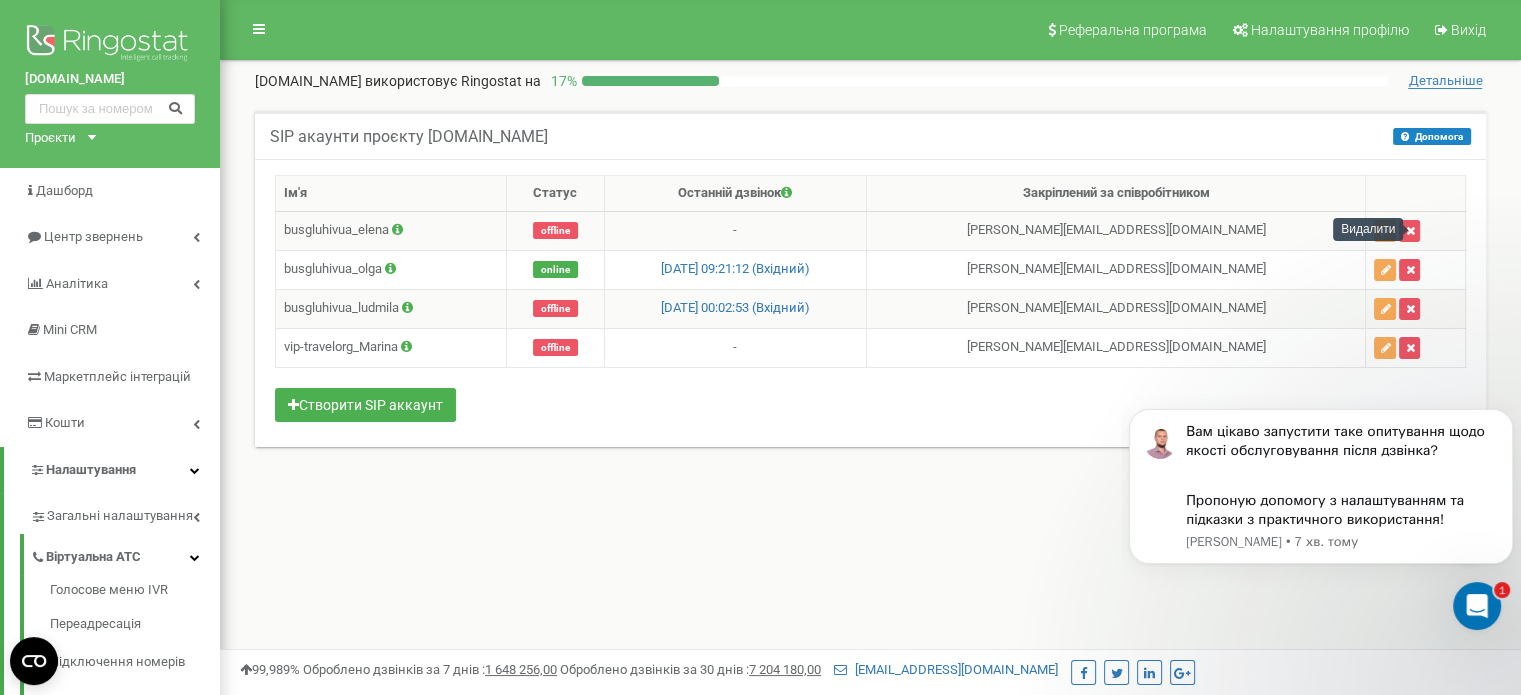 click on "Видалити" at bounding box center (1368, 229) 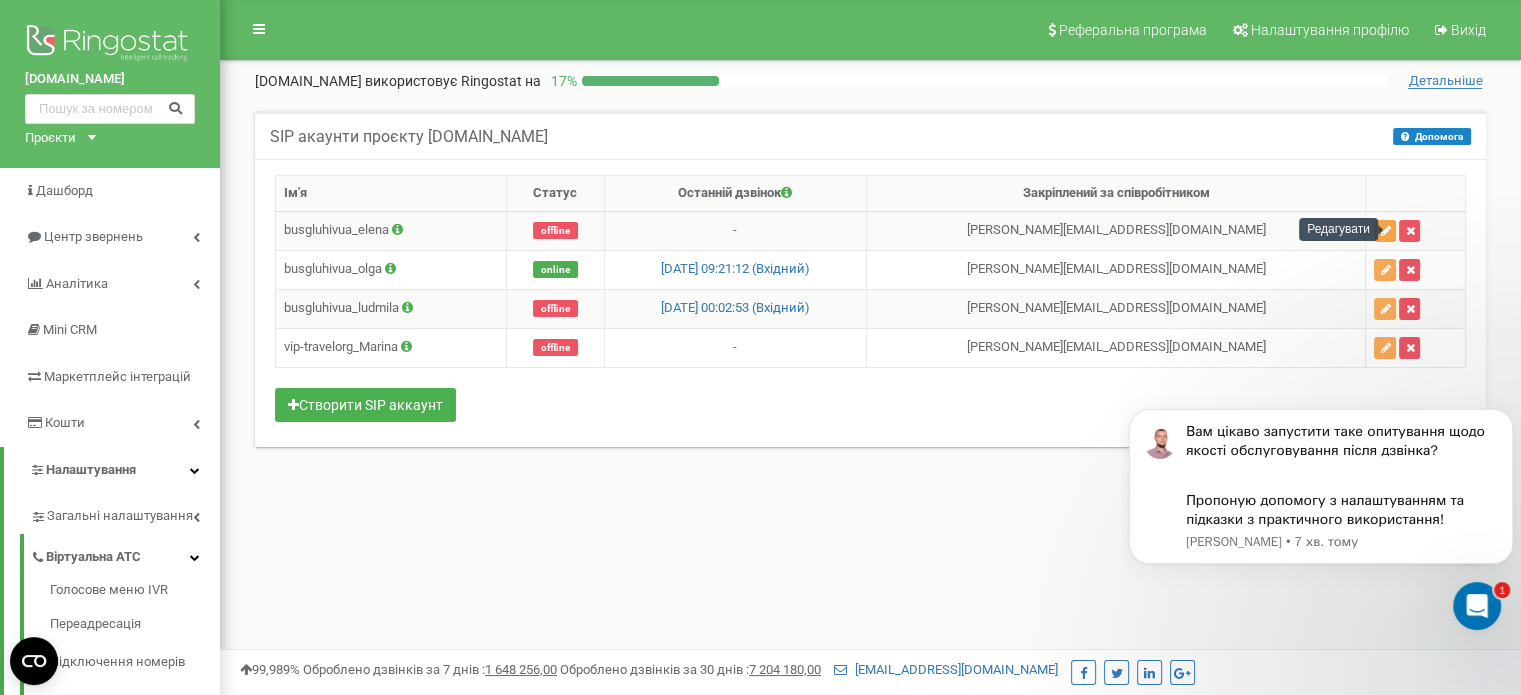 click at bounding box center (1385, 231) 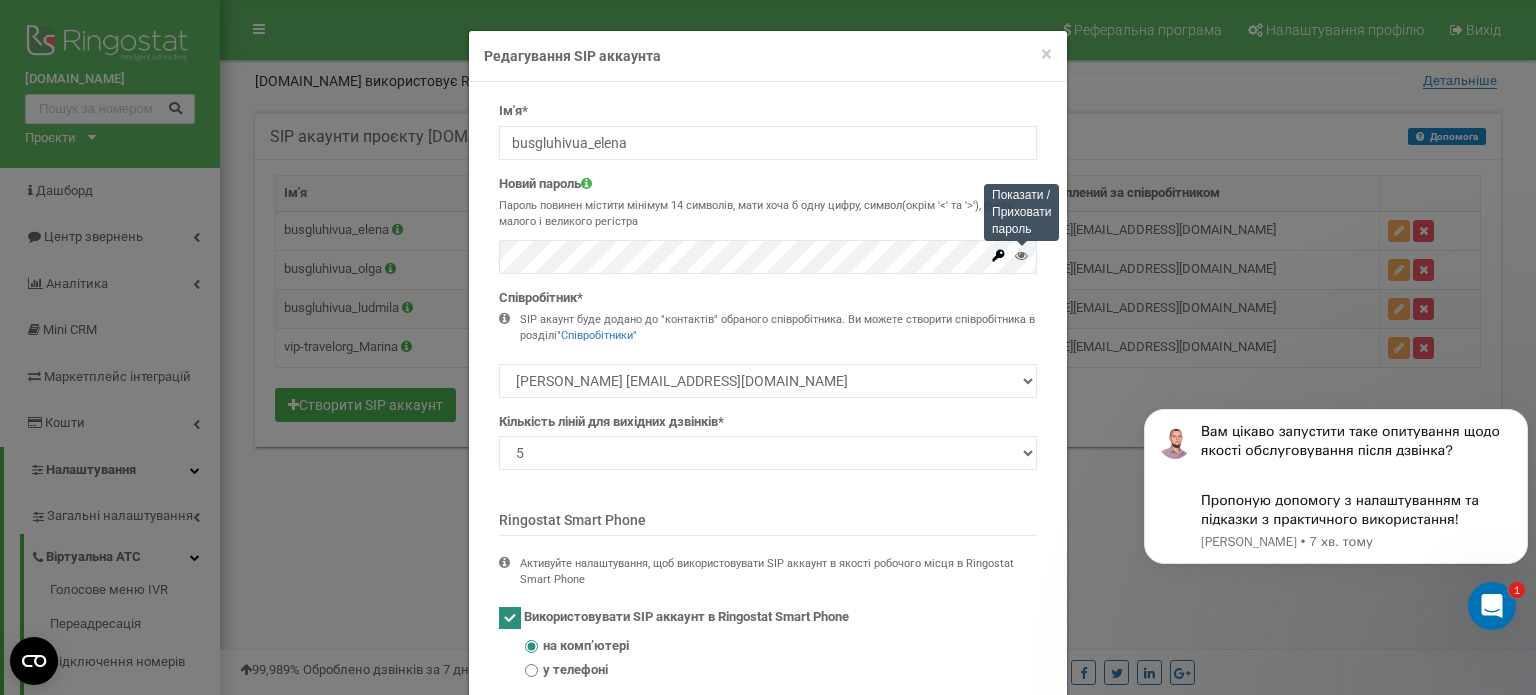 click at bounding box center (1021, 255) 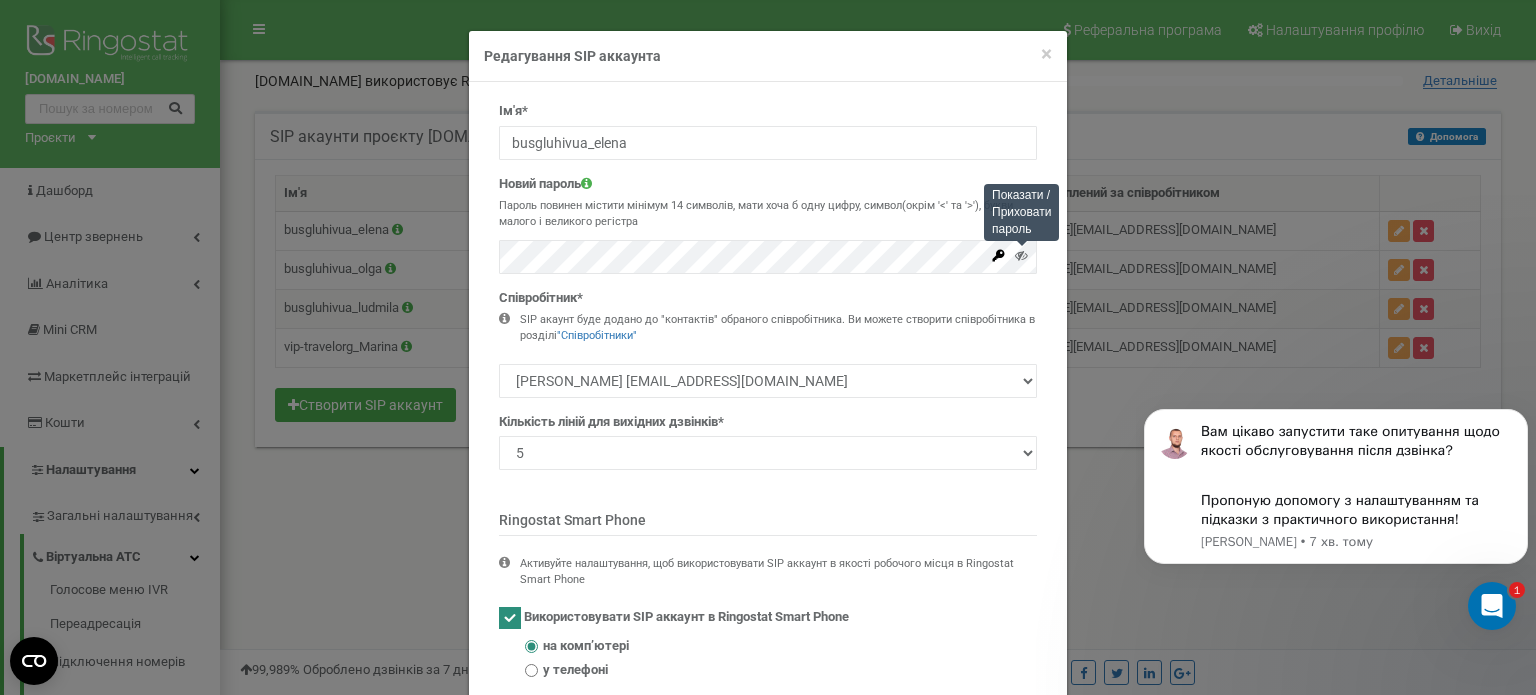 click at bounding box center (1021, 255) 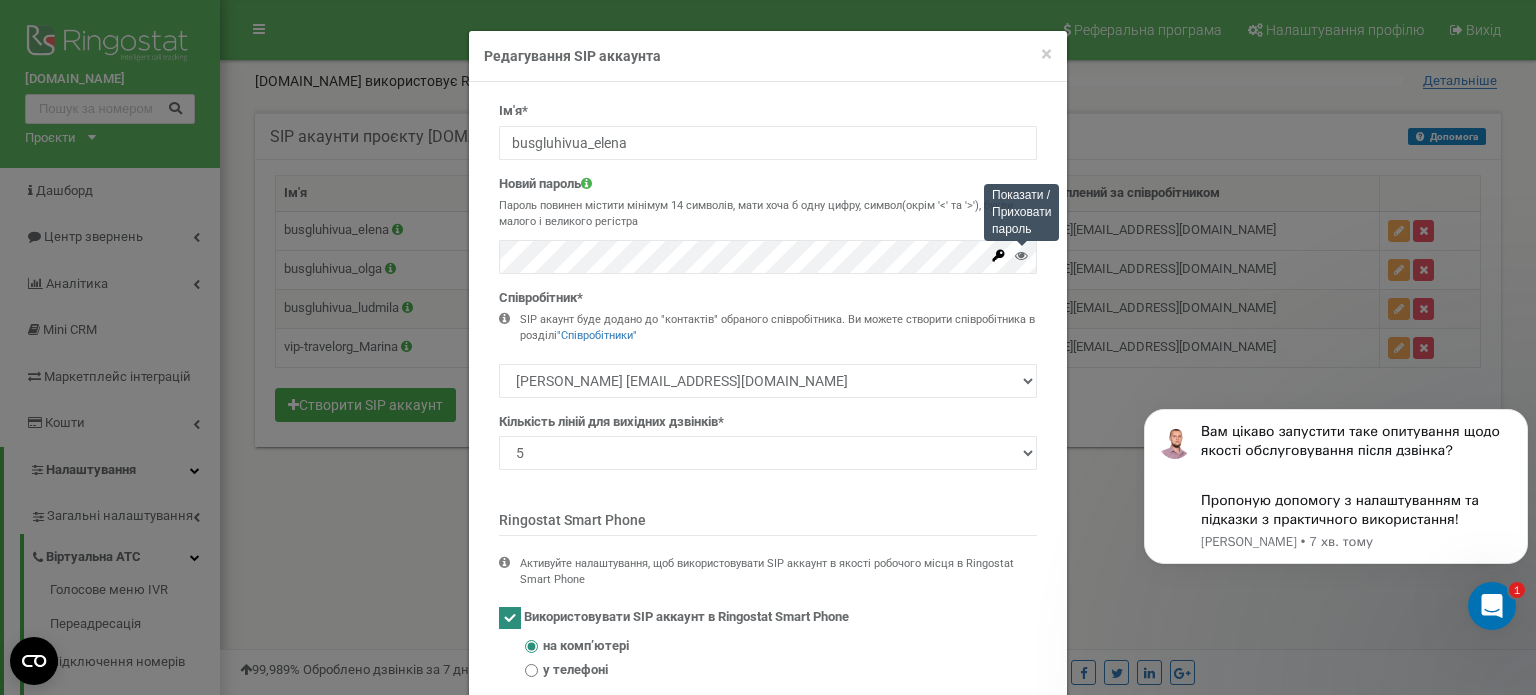 click at bounding box center (1021, 255) 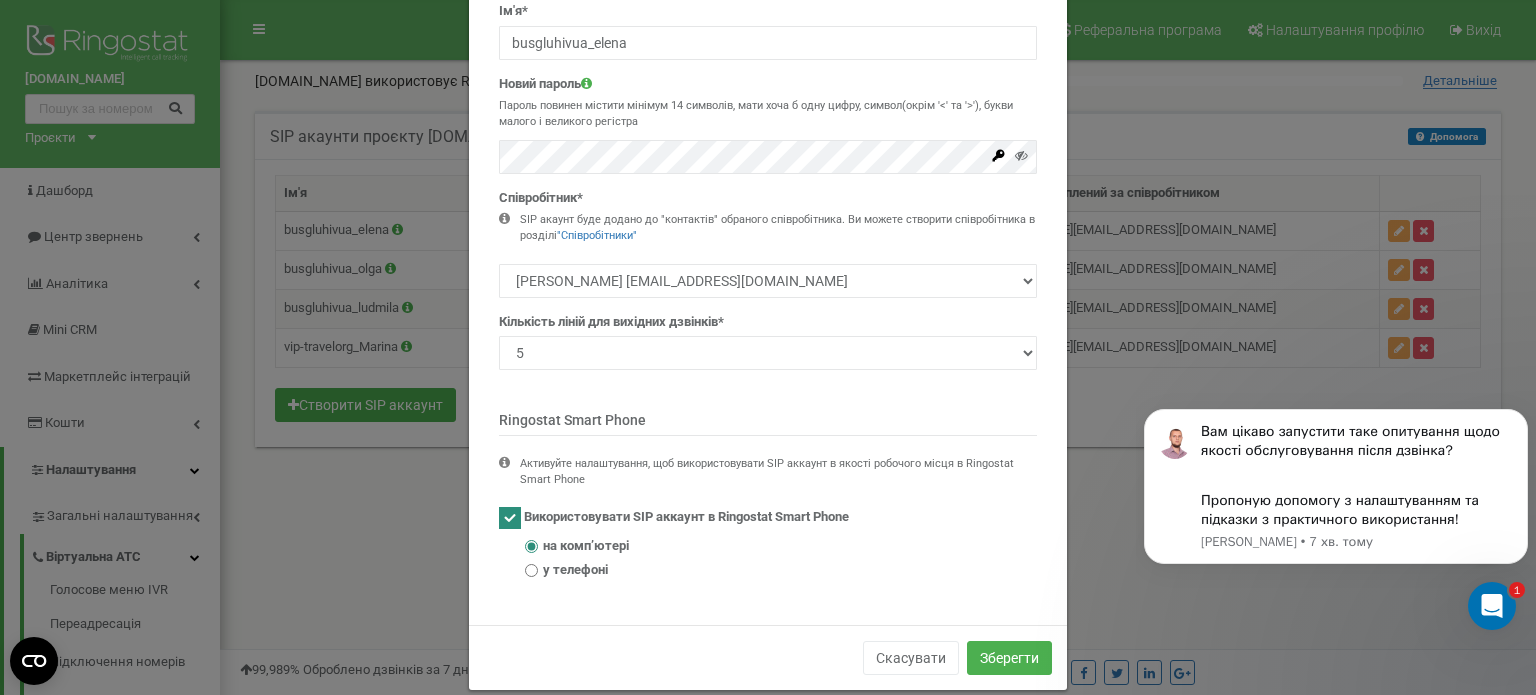 scroll, scrollTop: 124, scrollLeft: 0, axis: vertical 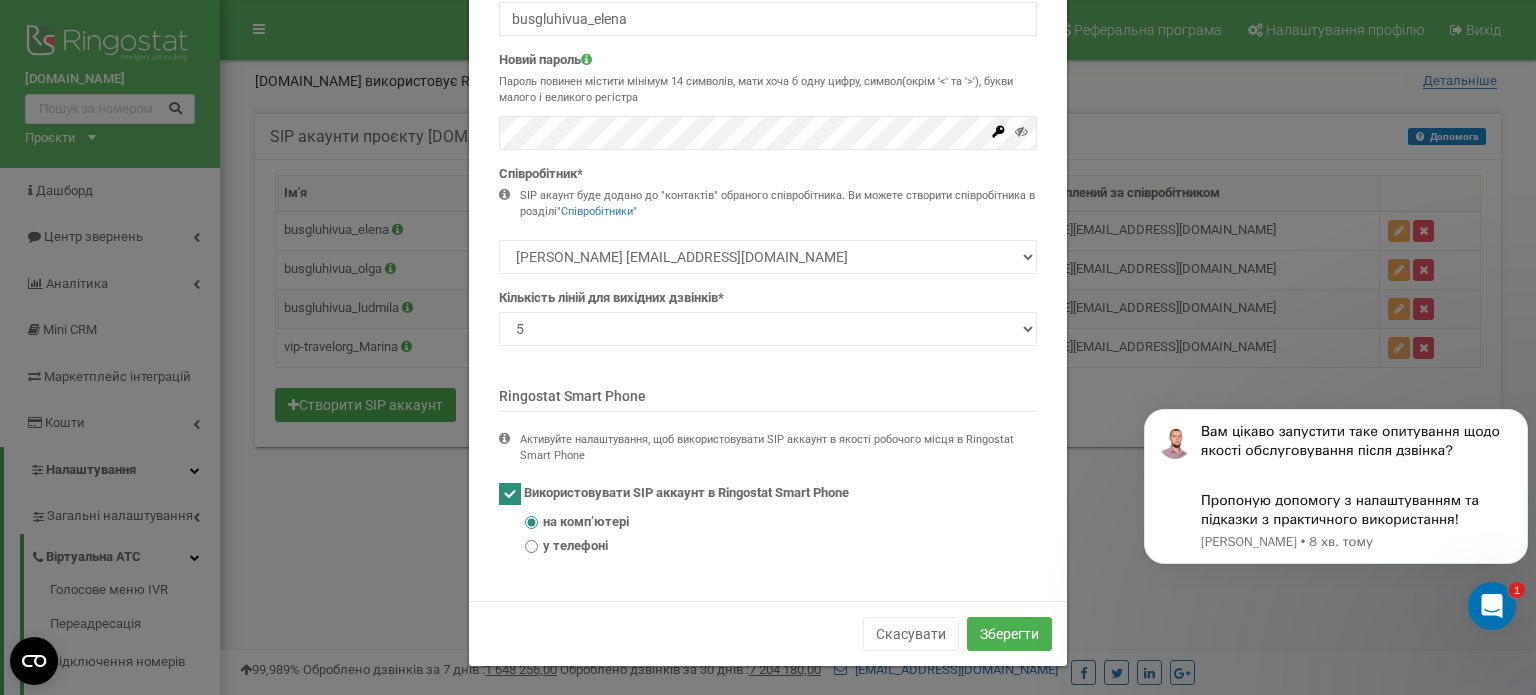 click on "у телефоні" at bounding box center [575, 546] 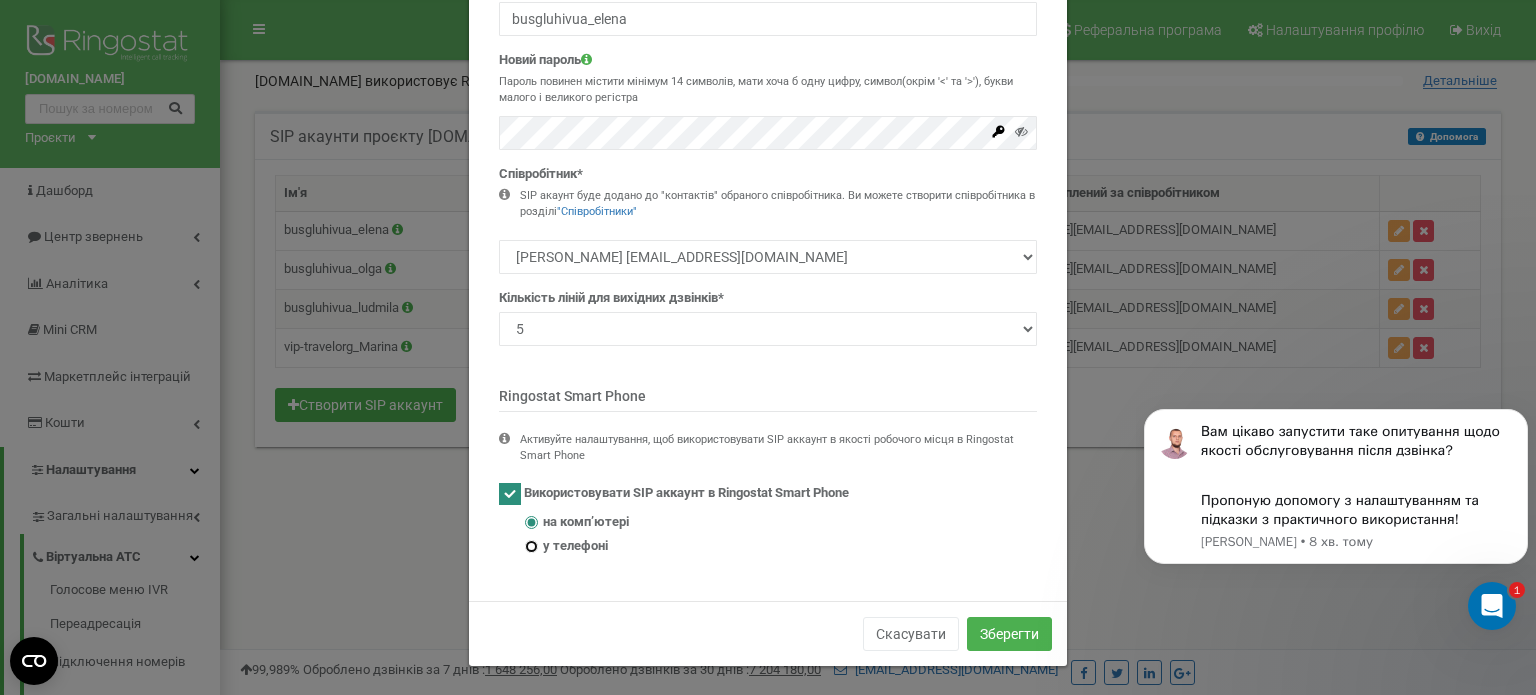 click on "у телефоні" at bounding box center (531, 546) 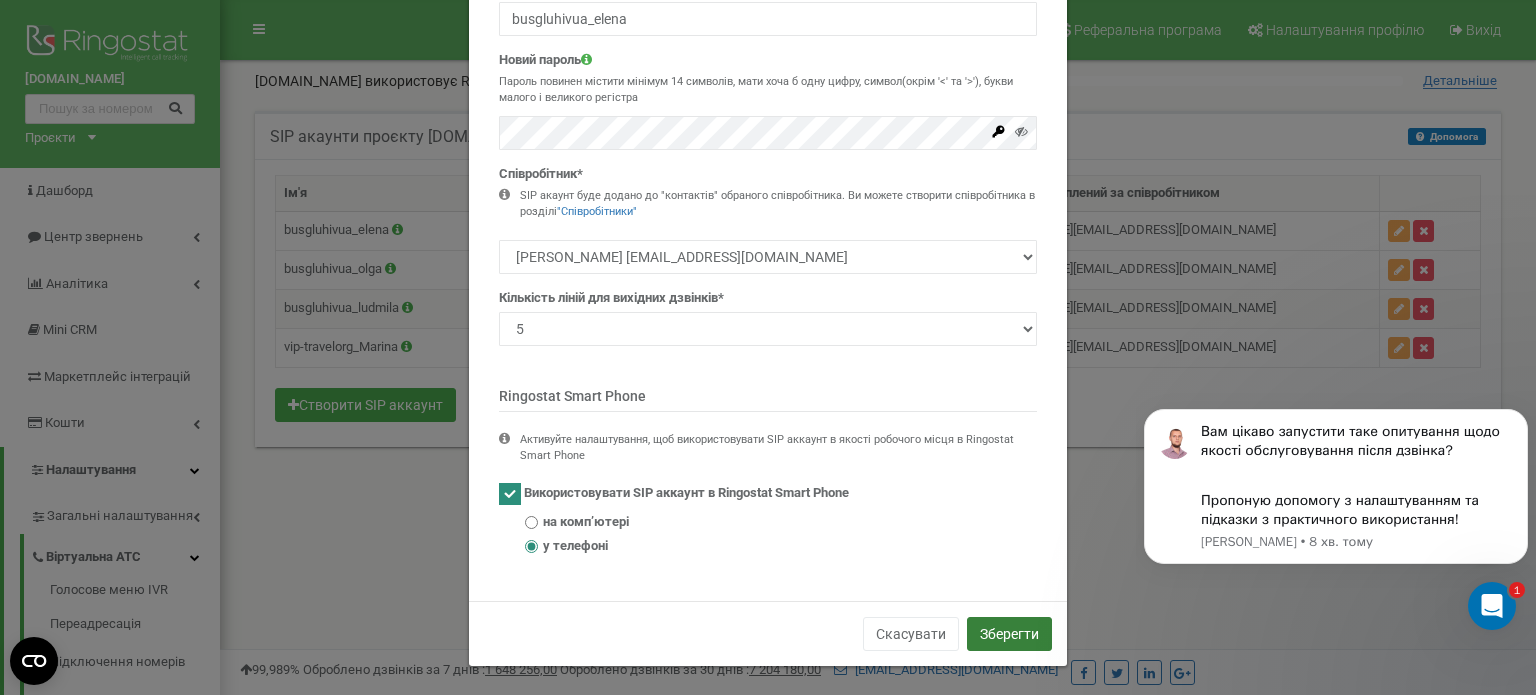 click on "Зберегти" at bounding box center (1009, 634) 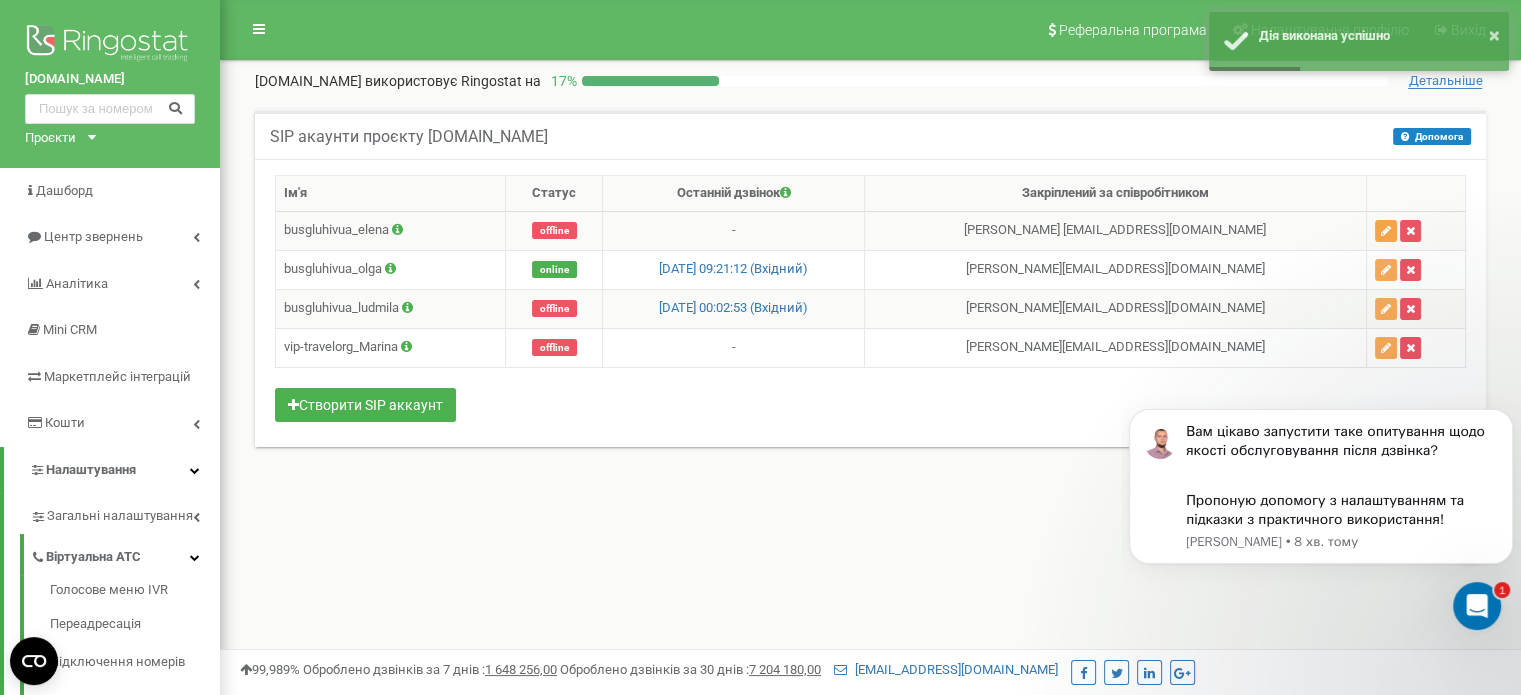 click at bounding box center (1386, 231) 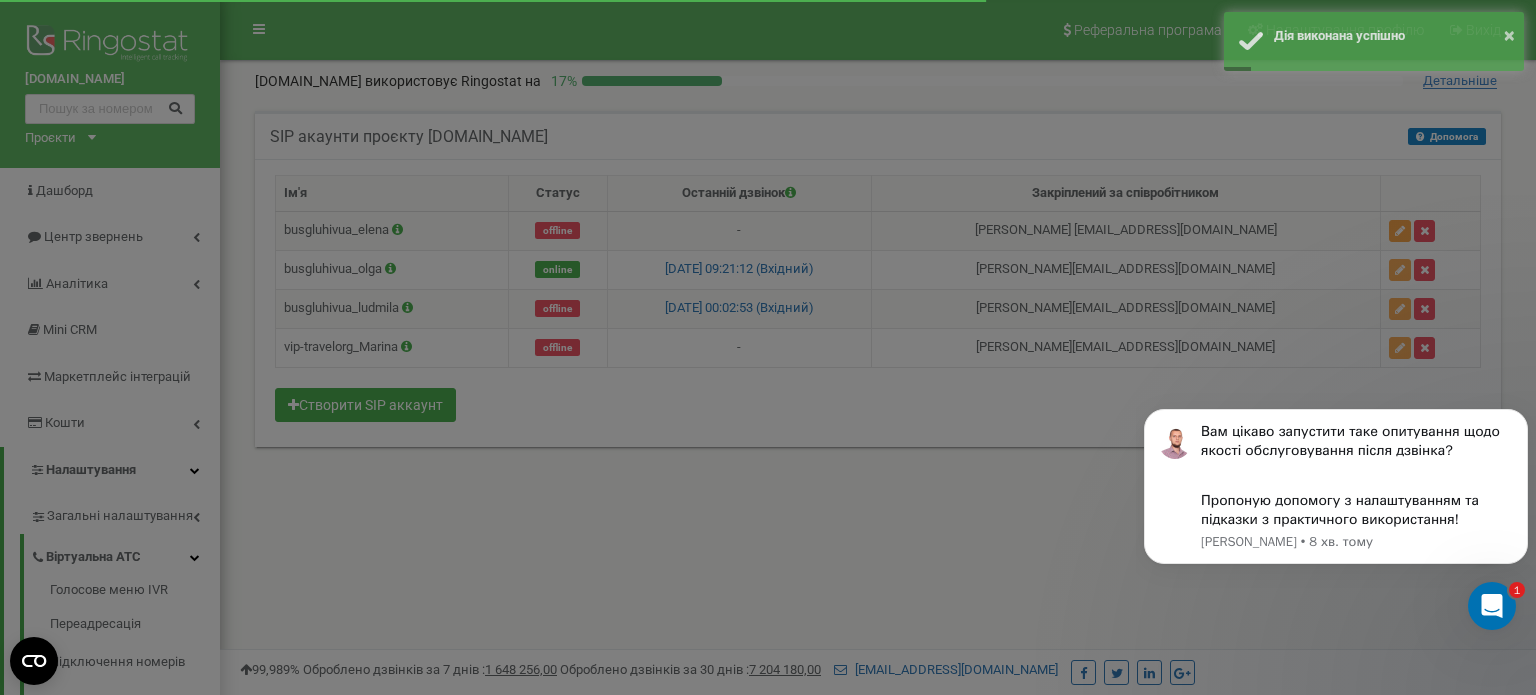 scroll, scrollTop: 0, scrollLeft: 0, axis: both 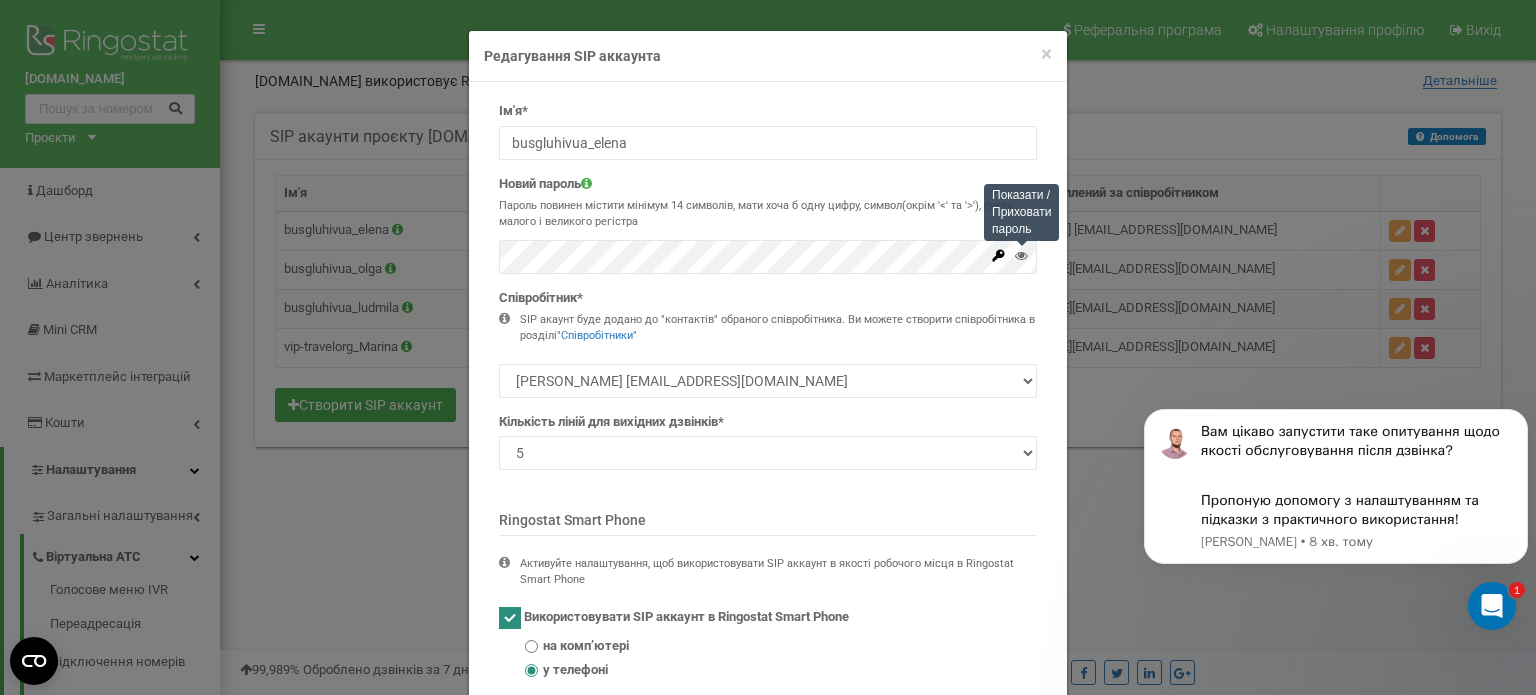 click at bounding box center [1021, 255] 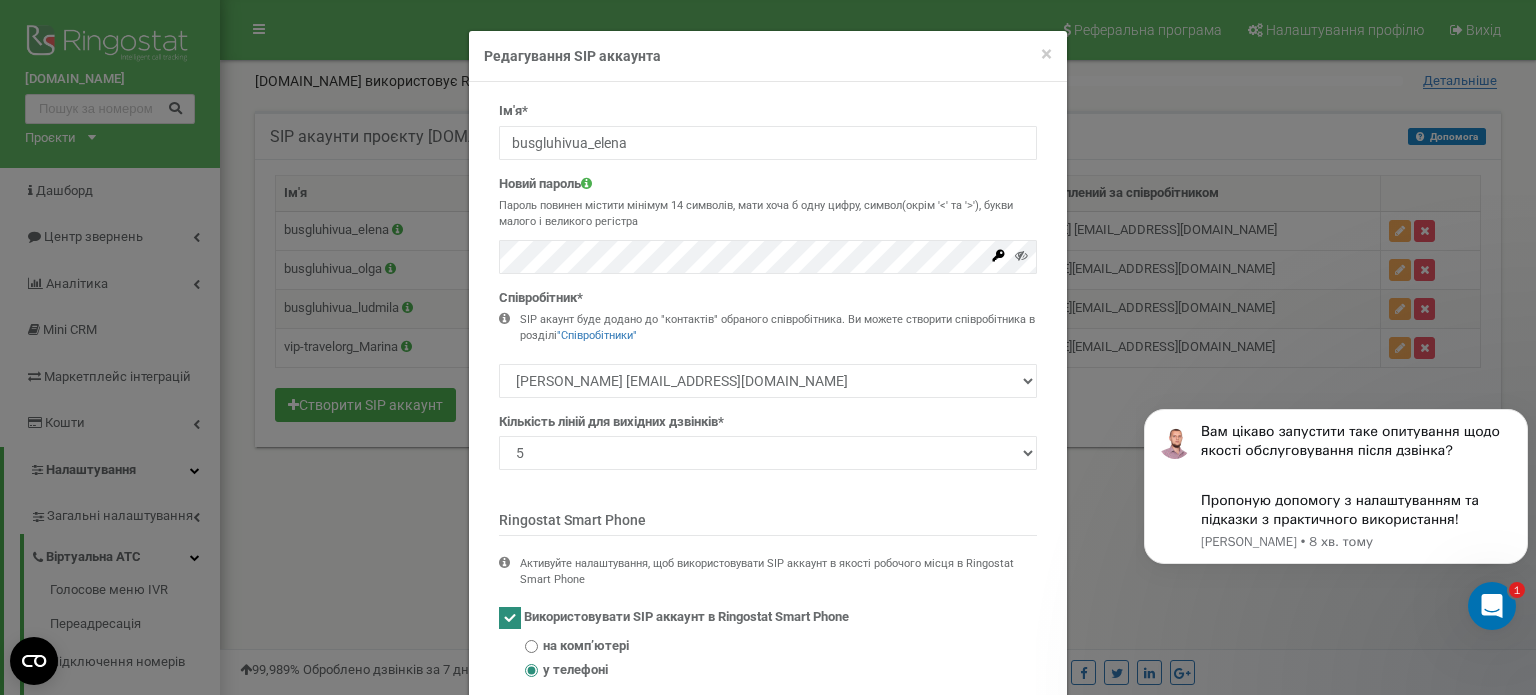 scroll, scrollTop: 124, scrollLeft: 0, axis: vertical 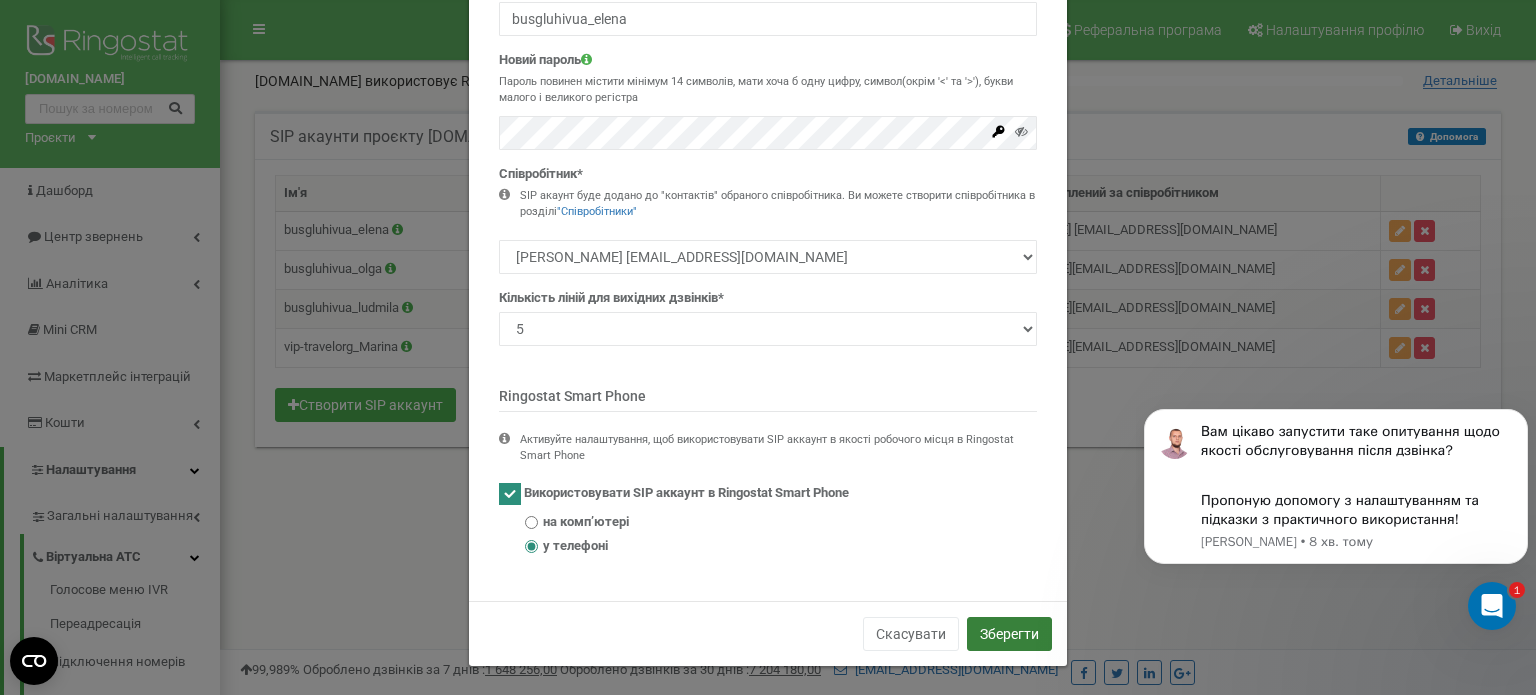 click on "Зберегти" at bounding box center [1009, 634] 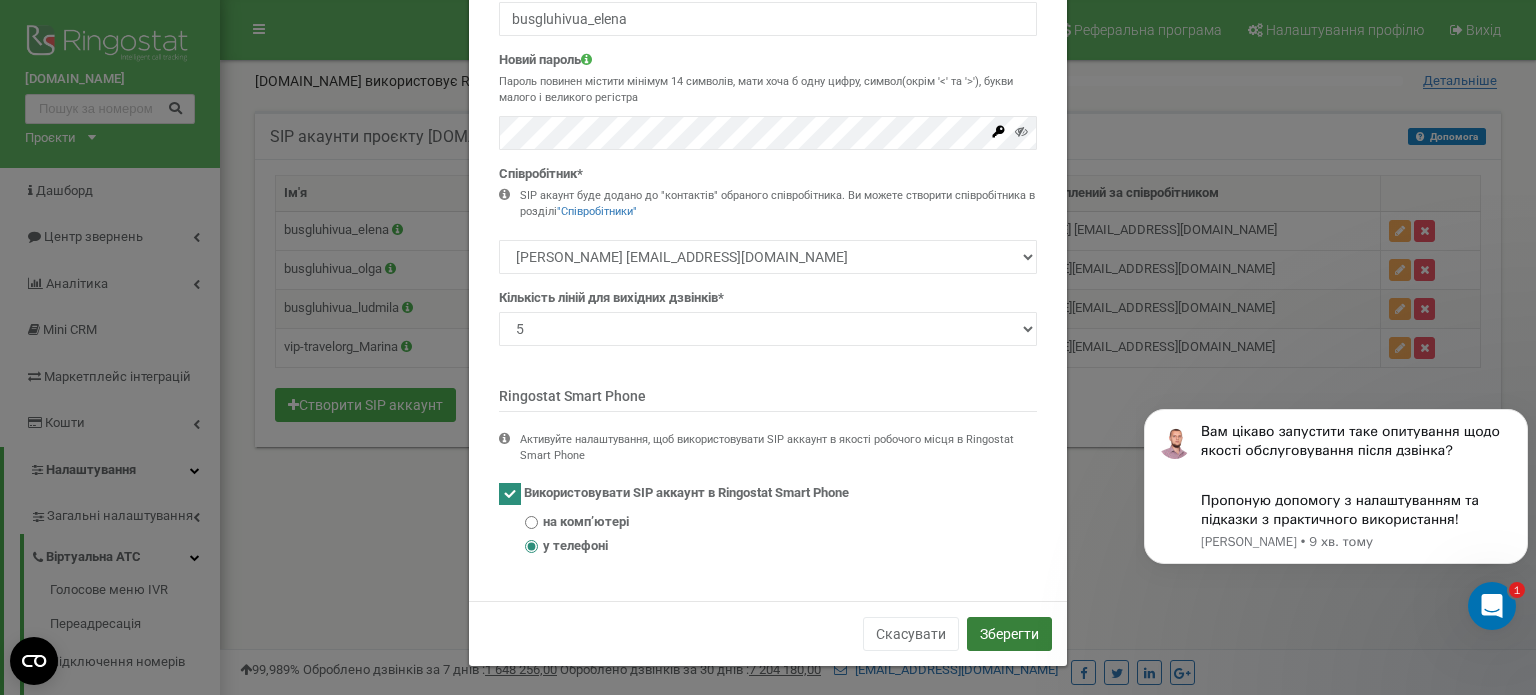 click on "Зберегти" at bounding box center [1009, 634] 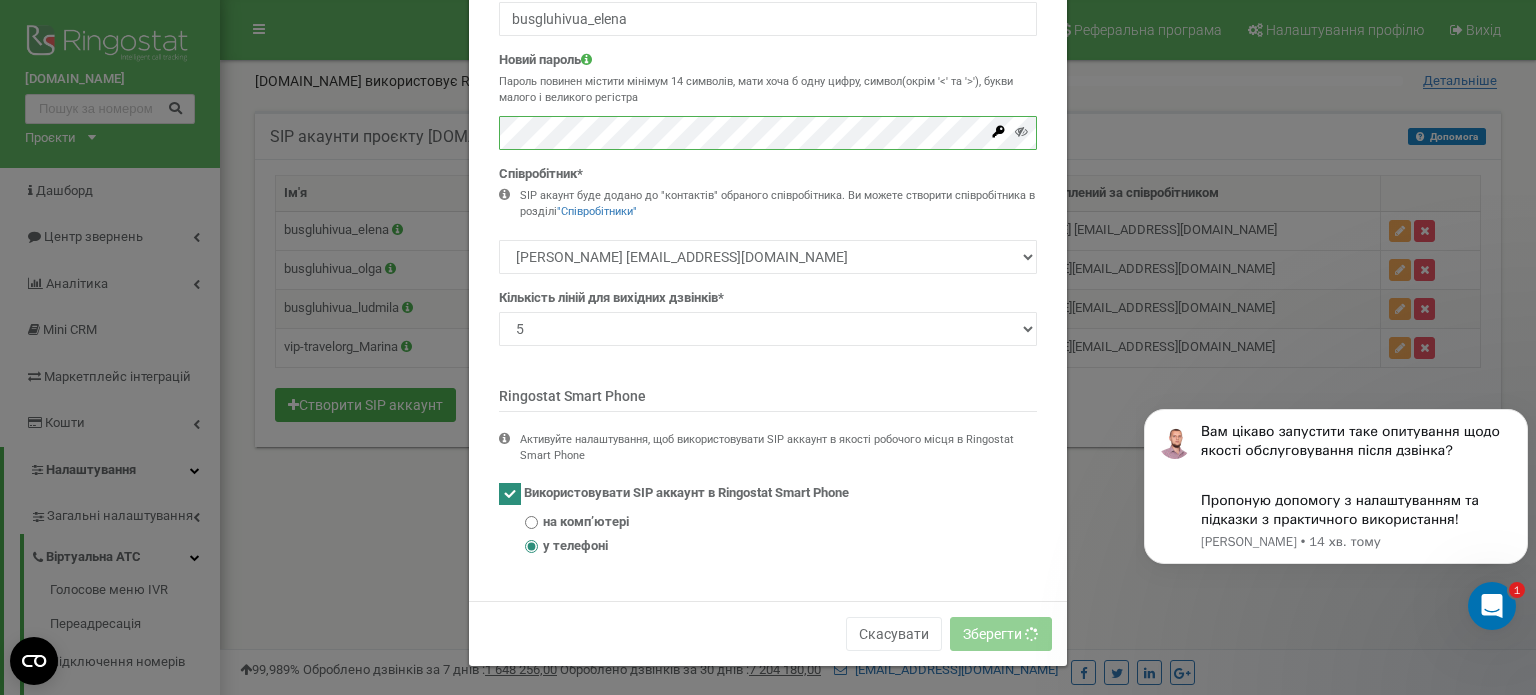 click on "× Close
Редагування SIP аккаунта
Ім'я*
busgluhivua_elena
[GEOGRAPHIC_DATA]
Пароль повинен містити мінімум 14 символів, мати хоча б одну цифру, символ(окрім '<' та '>'), букви малого і великого регістра" at bounding box center [768, 347] 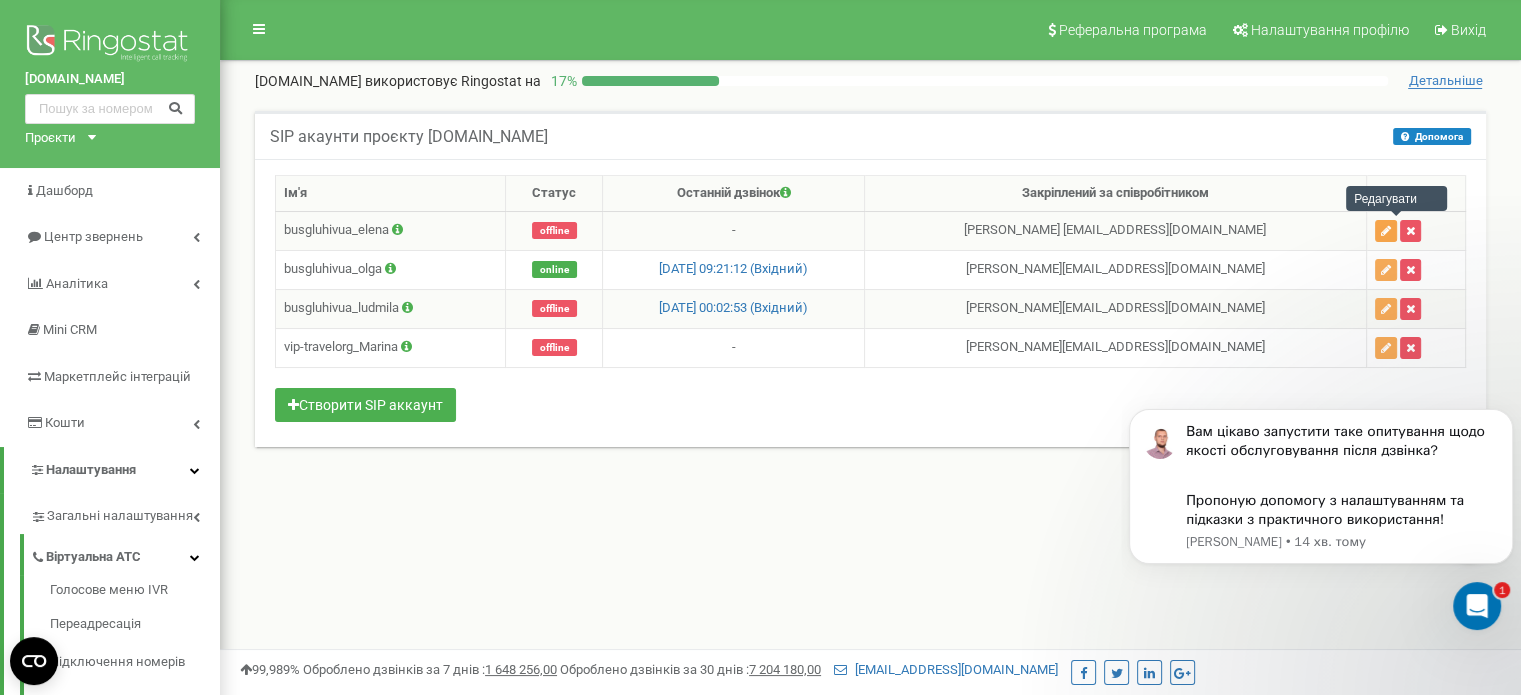click at bounding box center [1386, 231] 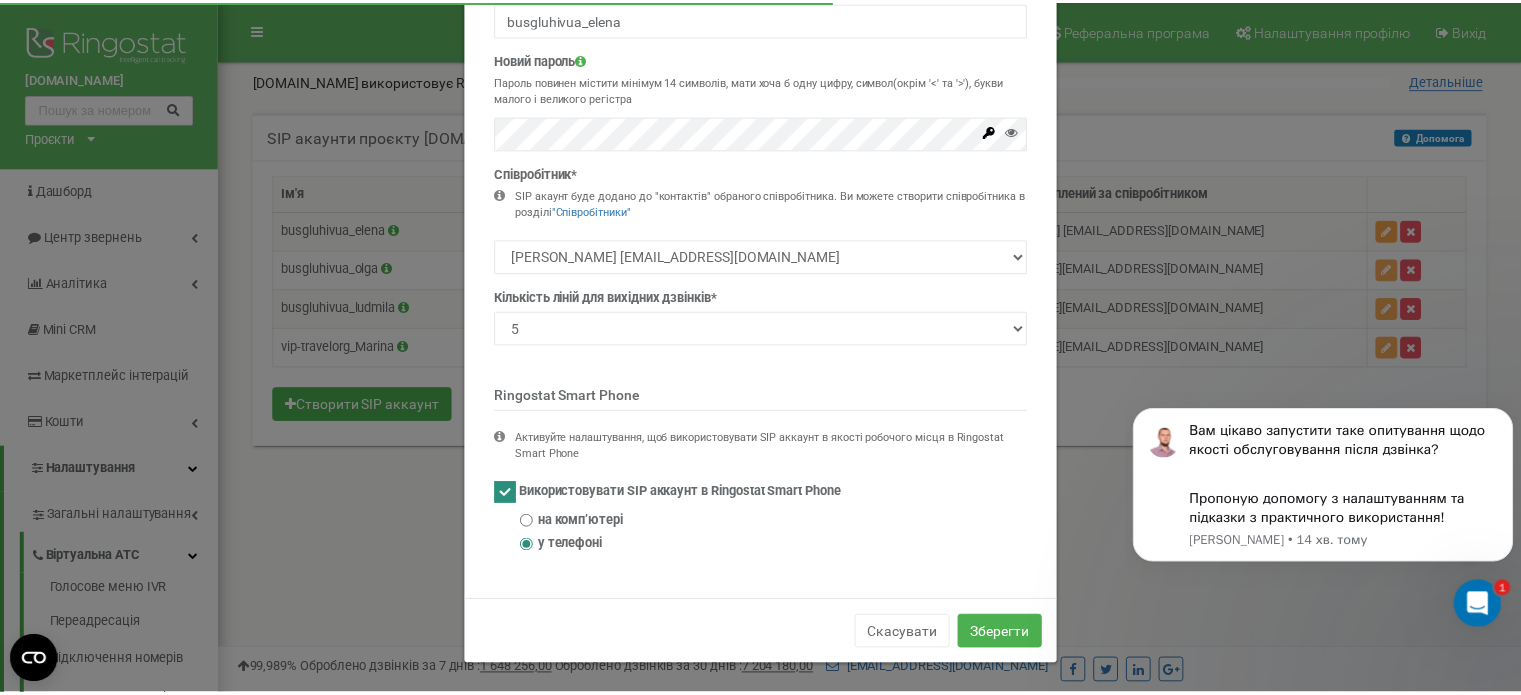 scroll, scrollTop: 0, scrollLeft: 0, axis: both 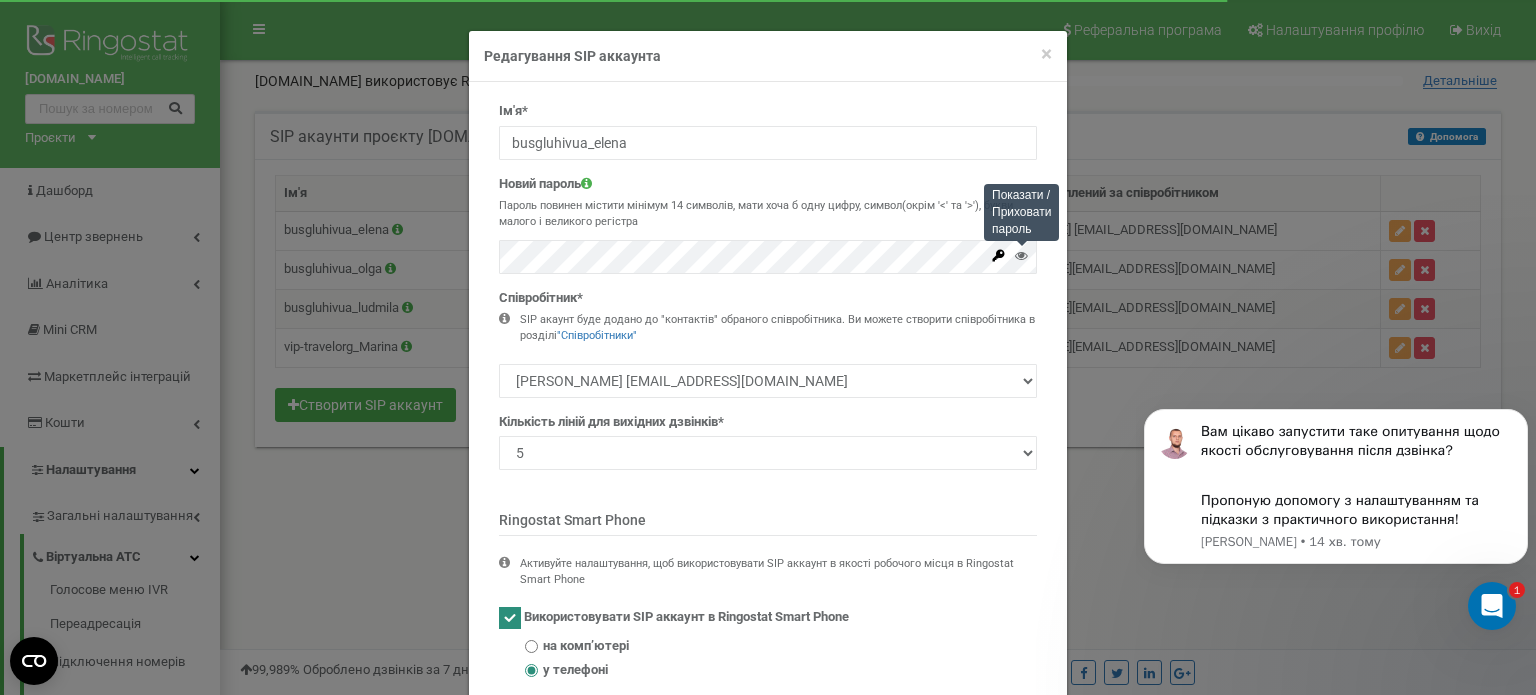 click at bounding box center [1021, 255] 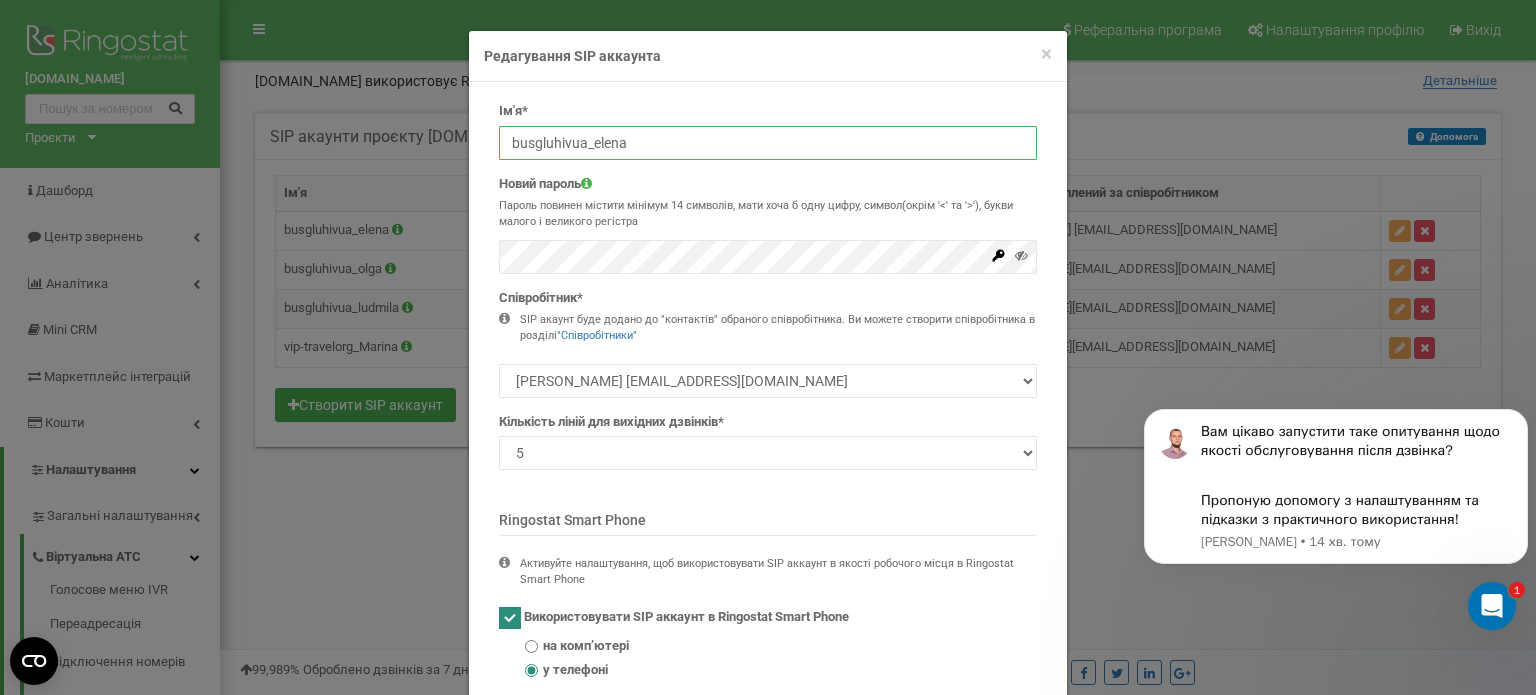 type on "vip-travelorg_" 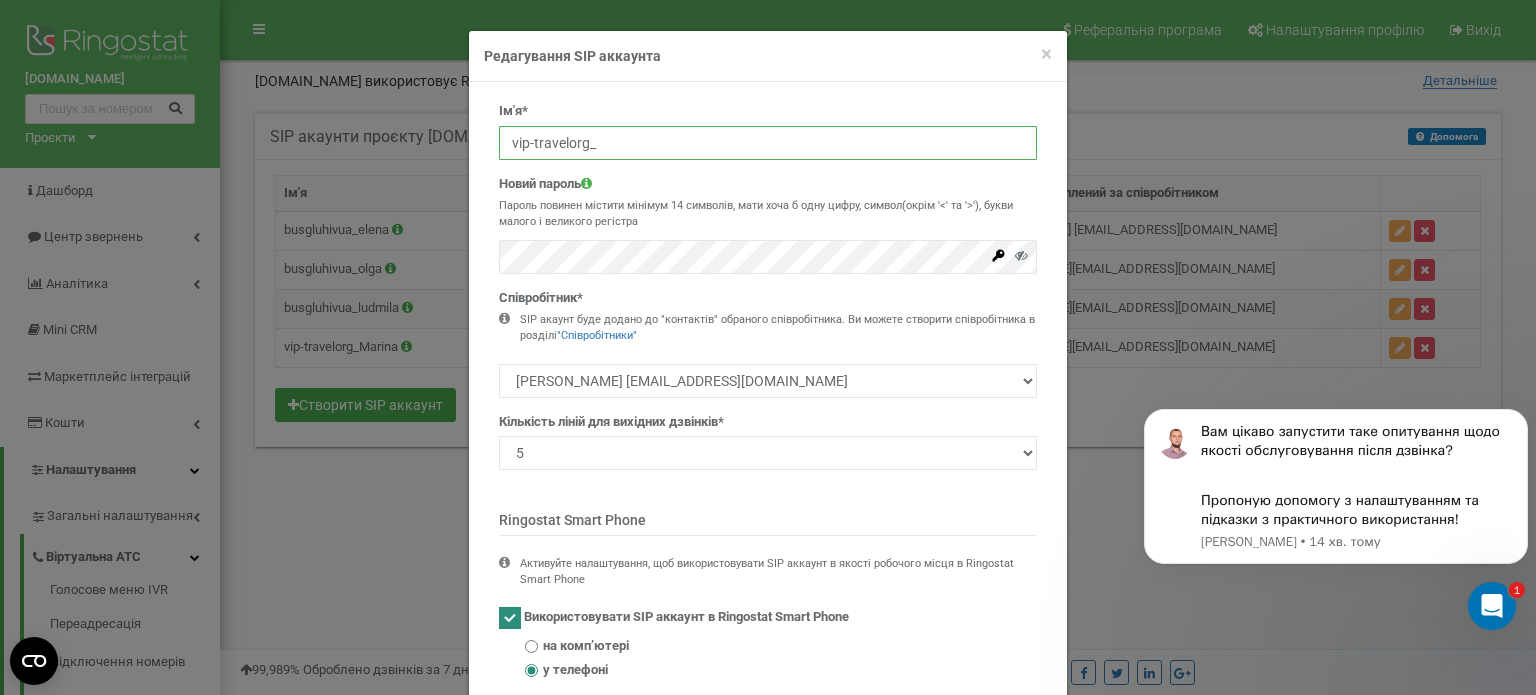 click on "vip-travelorg_" at bounding box center (768, 143) 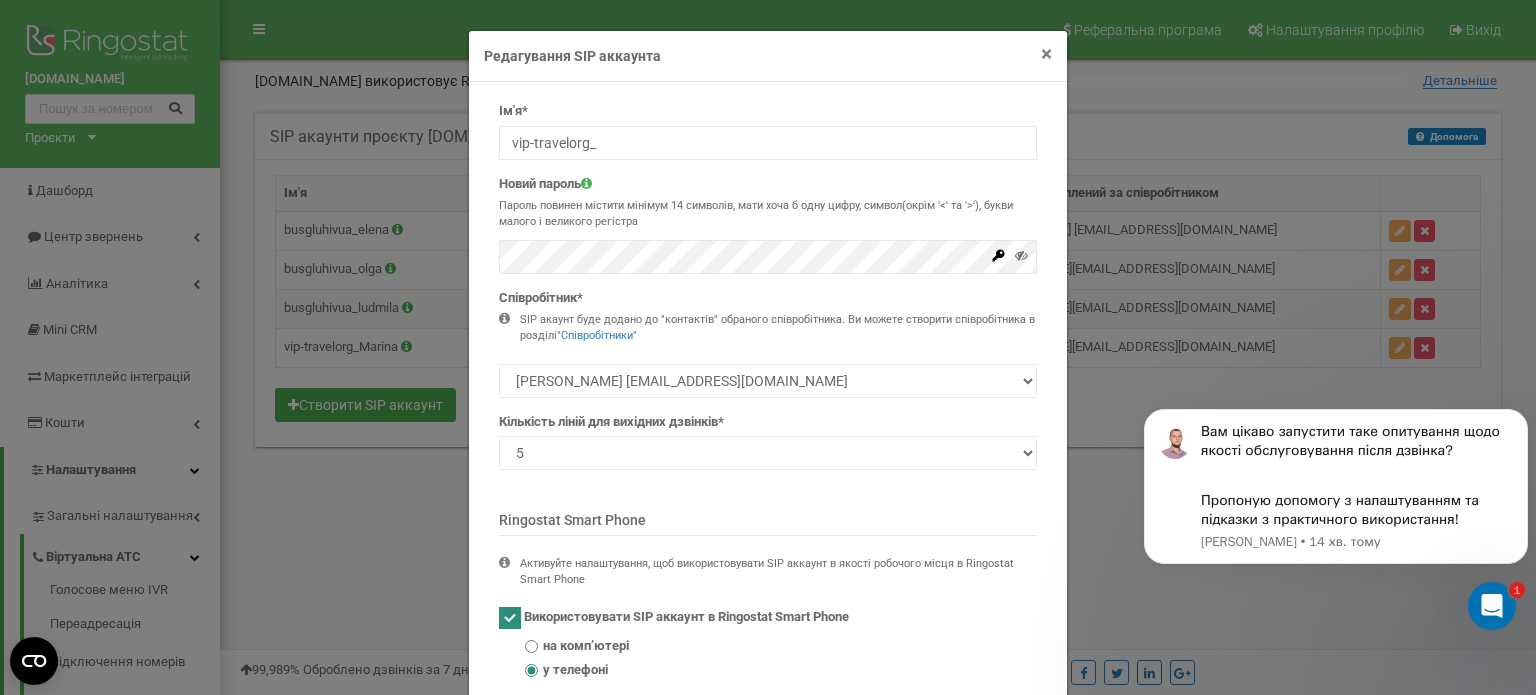 click on "×" at bounding box center (1046, 54) 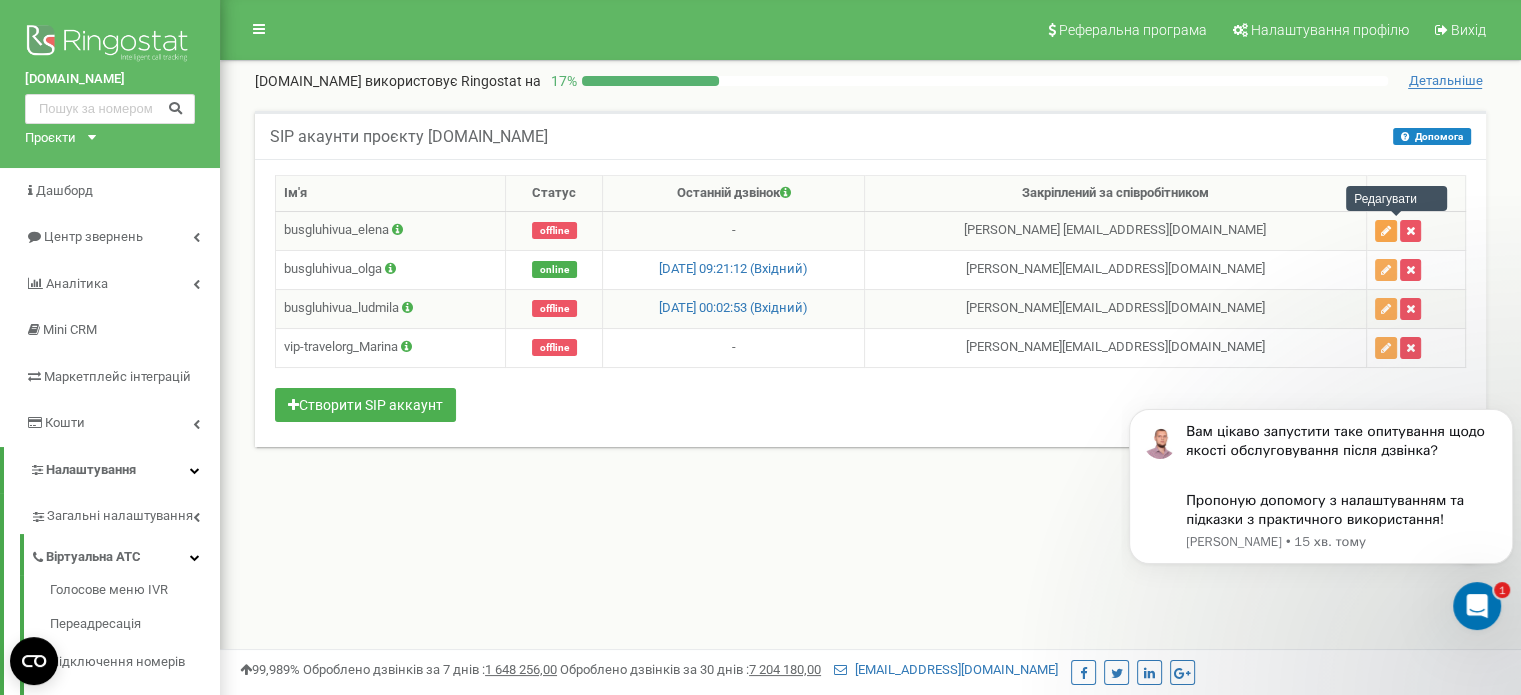 click at bounding box center [1386, 231] 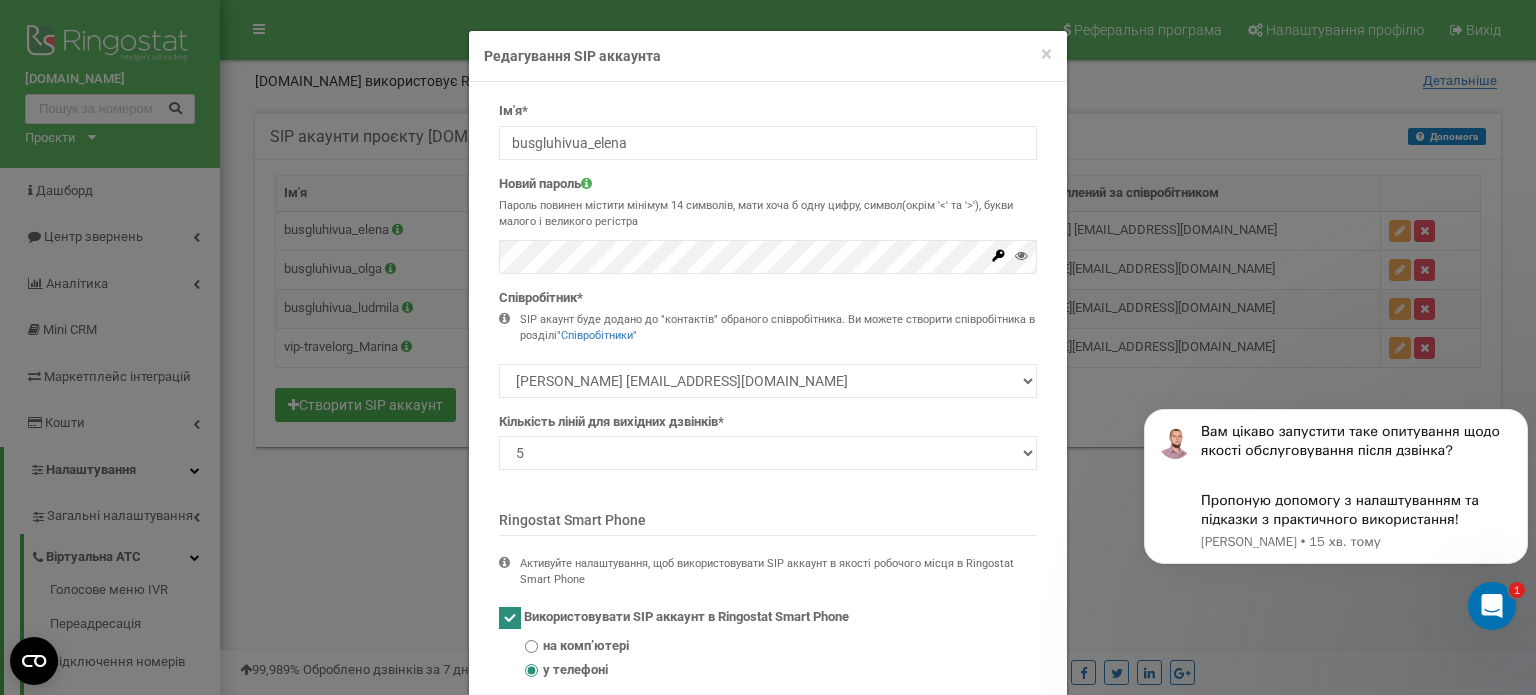 click on "× Close
Редагування SIP аккаунта
Ім'я*
busgluhivua_elena
[GEOGRAPHIC_DATA]
Пароль повинен містити мінімум 14 символів, мати хоча б одну цифру, символ(окрім '<' та '>'), букви малого і великого регістра" at bounding box center (768, 347) 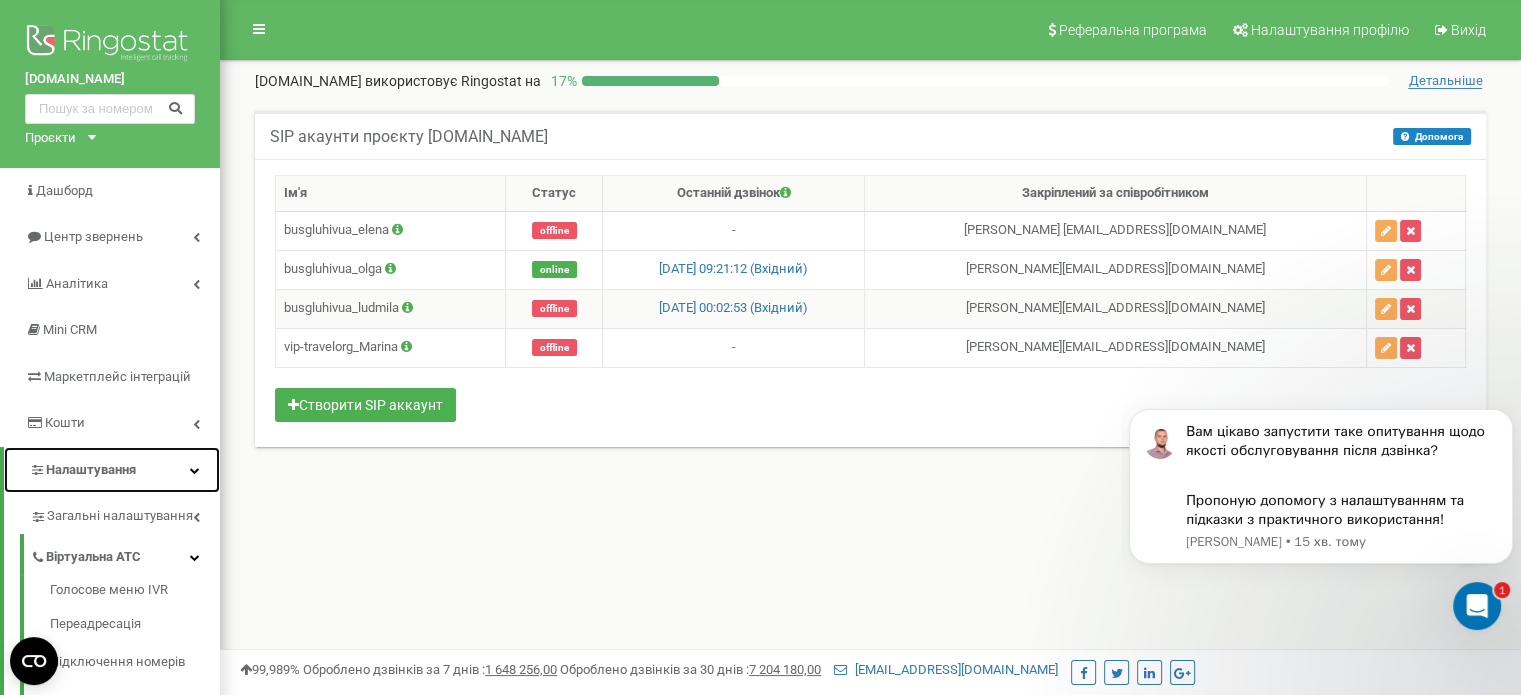 click at bounding box center (195, 470) 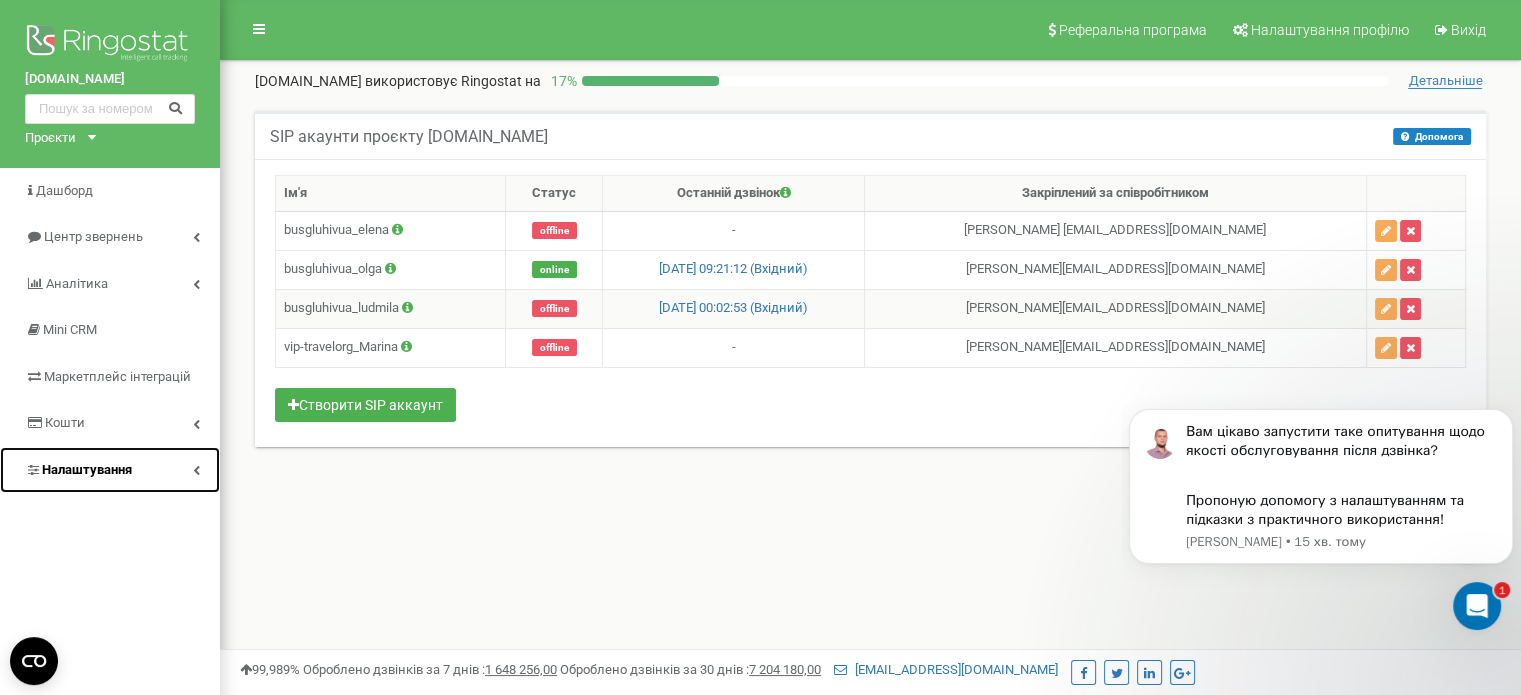 click on "Налаштування" at bounding box center (110, 470) 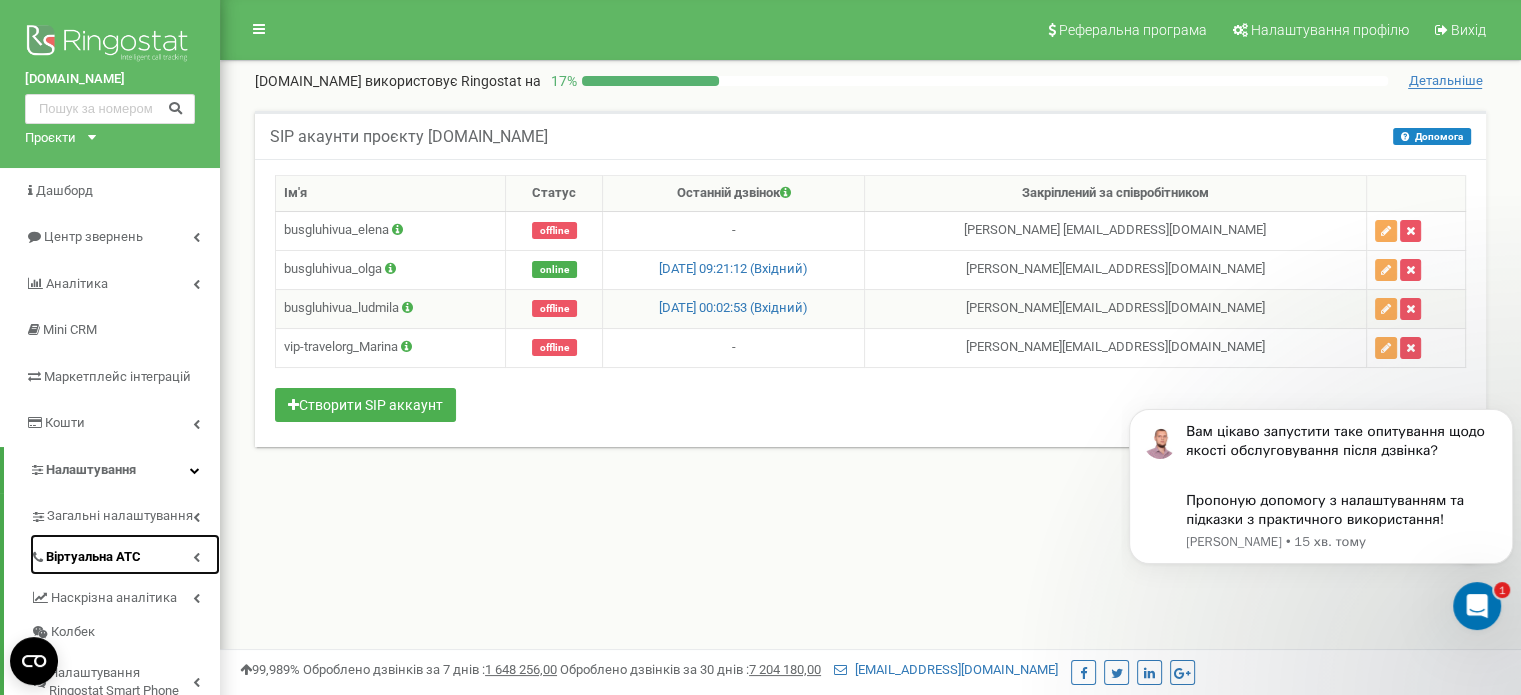 click on "Віртуальна АТС" at bounding box center (93, 557) 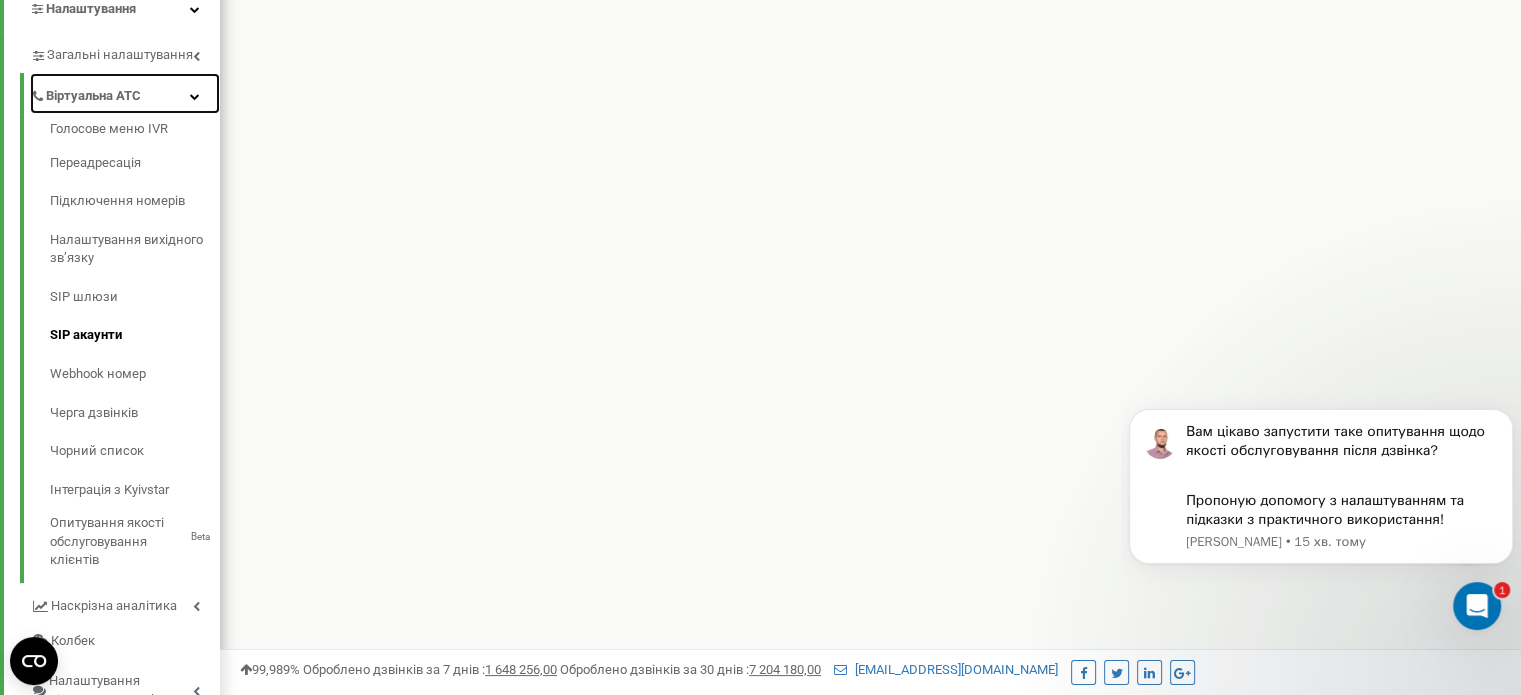 scroll, scrollTop: 493, scrollLeft: 0, axis: vertical 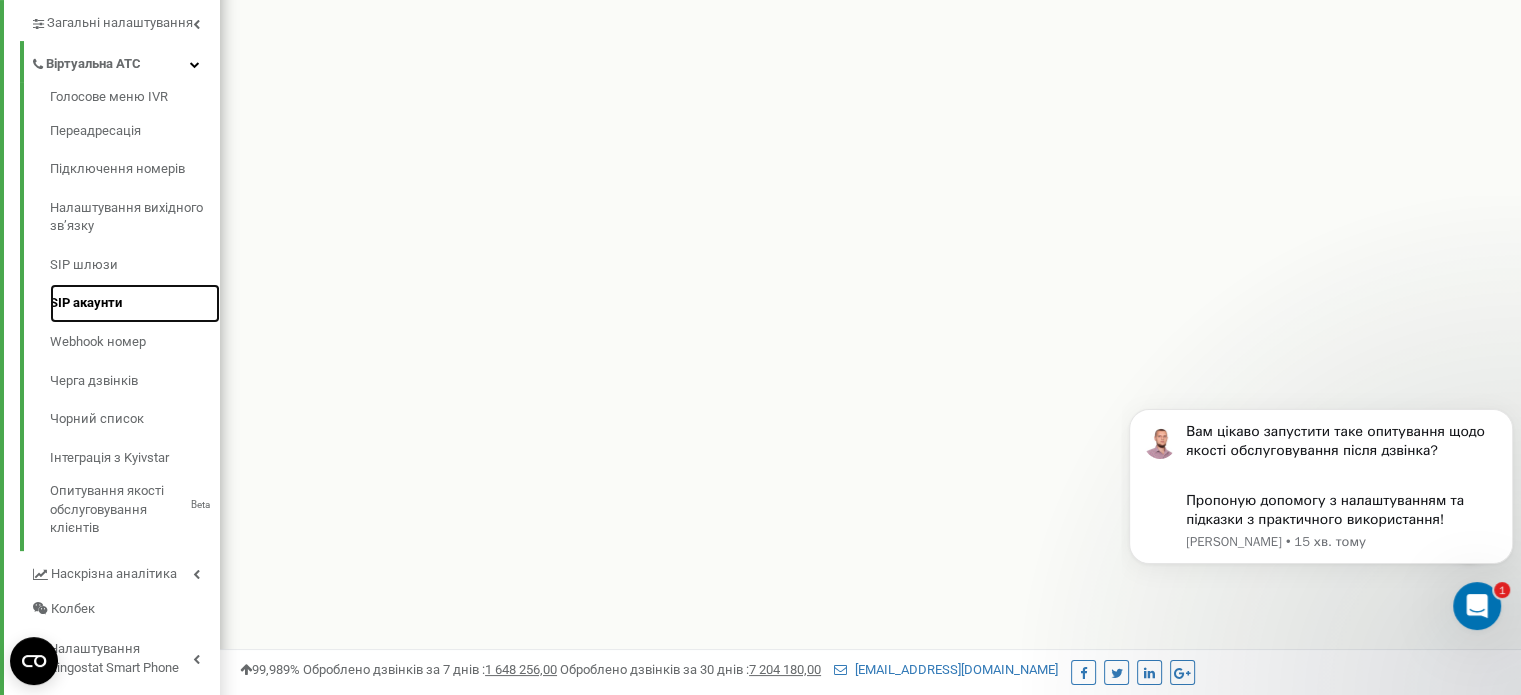 click on "SIP акаунти" at bounding box center (135, 303) 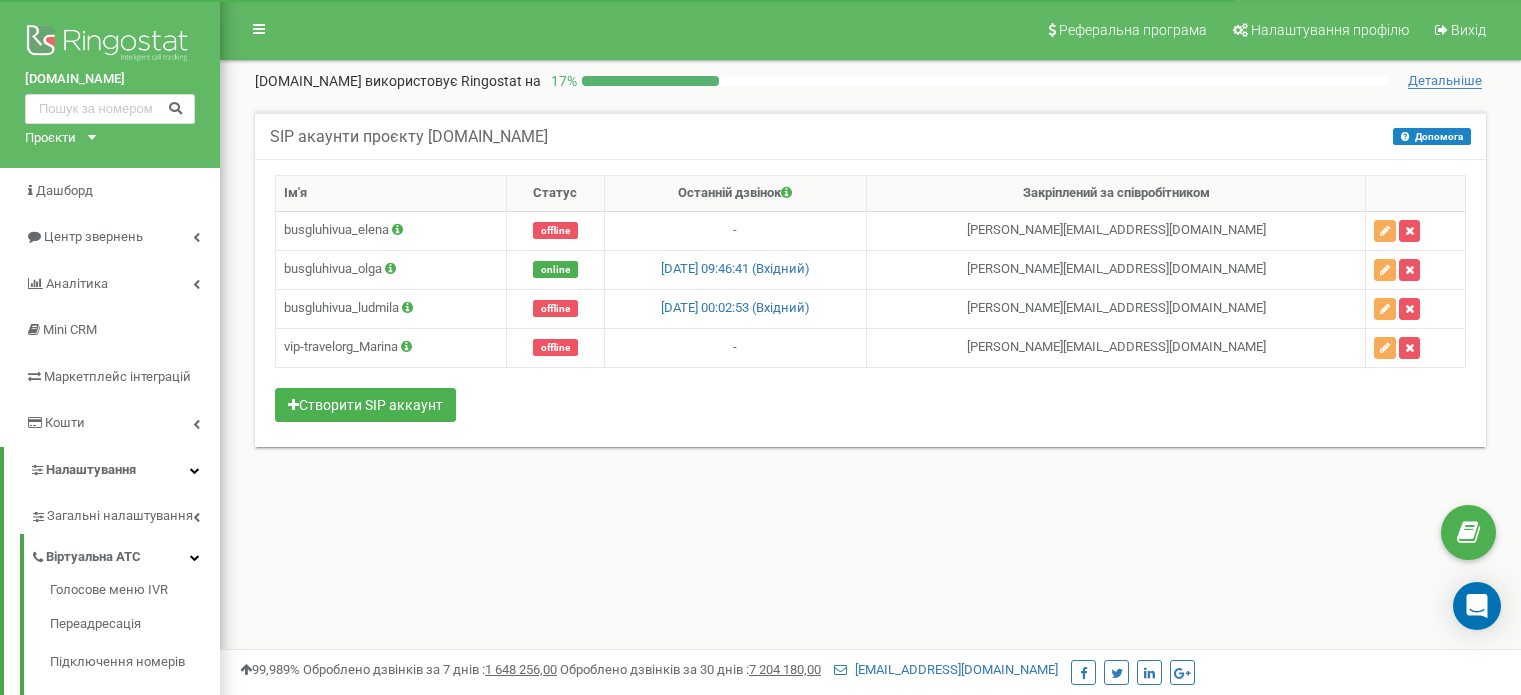 scroll, scrollTop: 0, scrollLeft: 0, axis: both 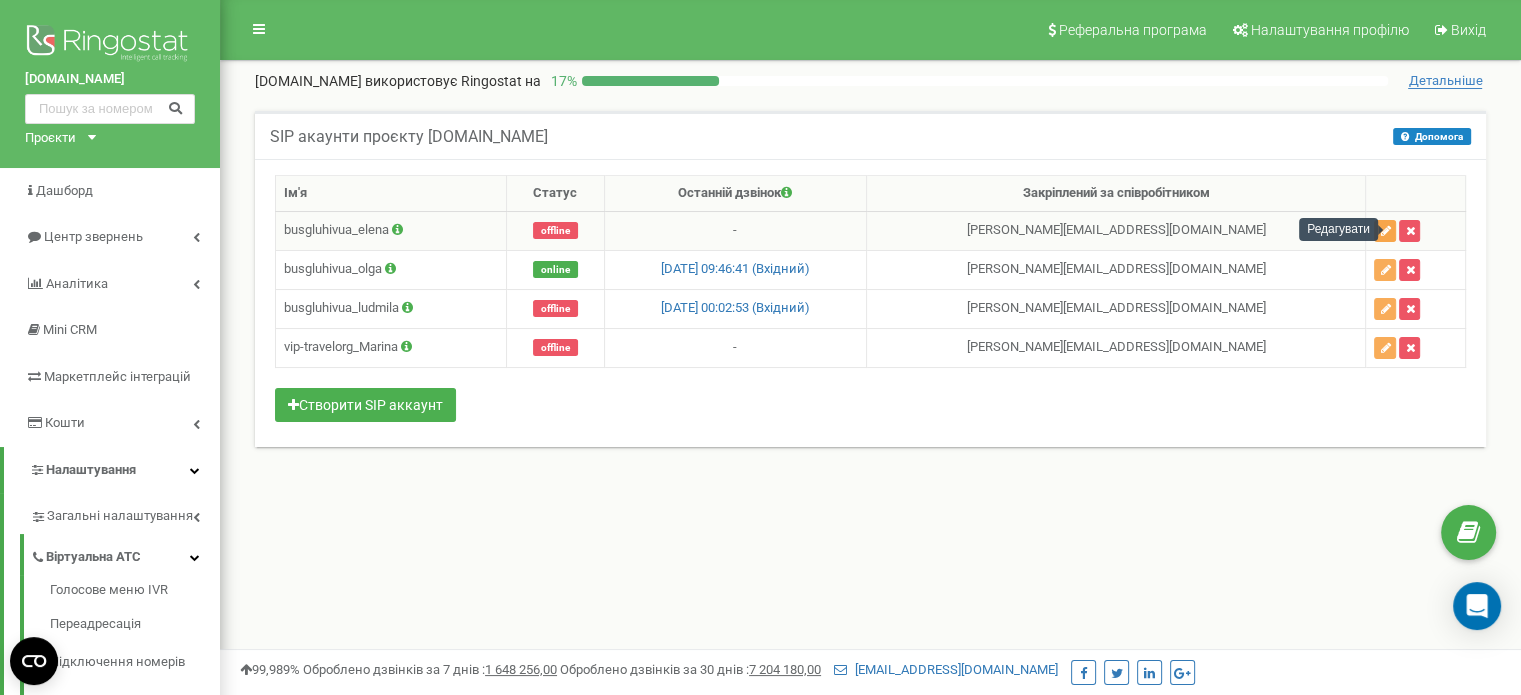 click at bounding box center [1385, 231] 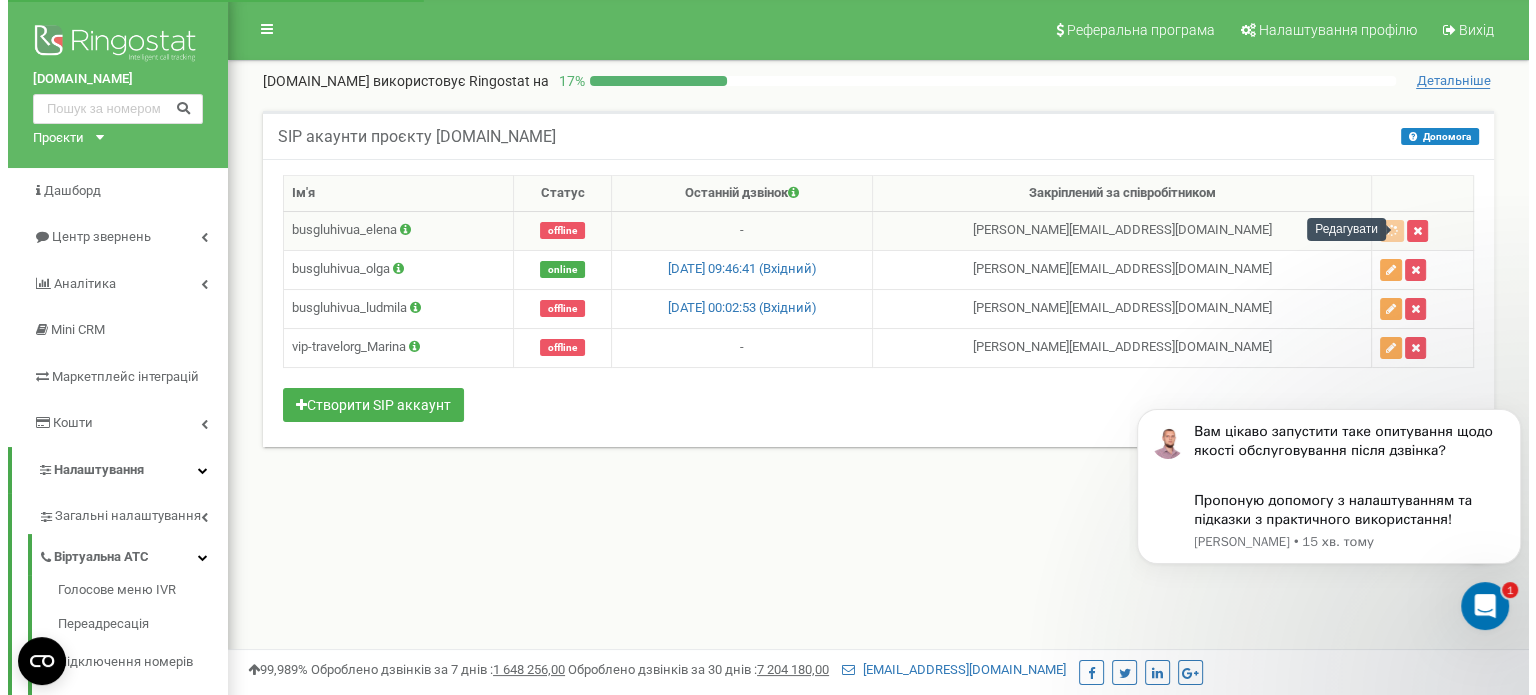 scroll, scrollTop: 0, scrollLeft: 0, axis: both 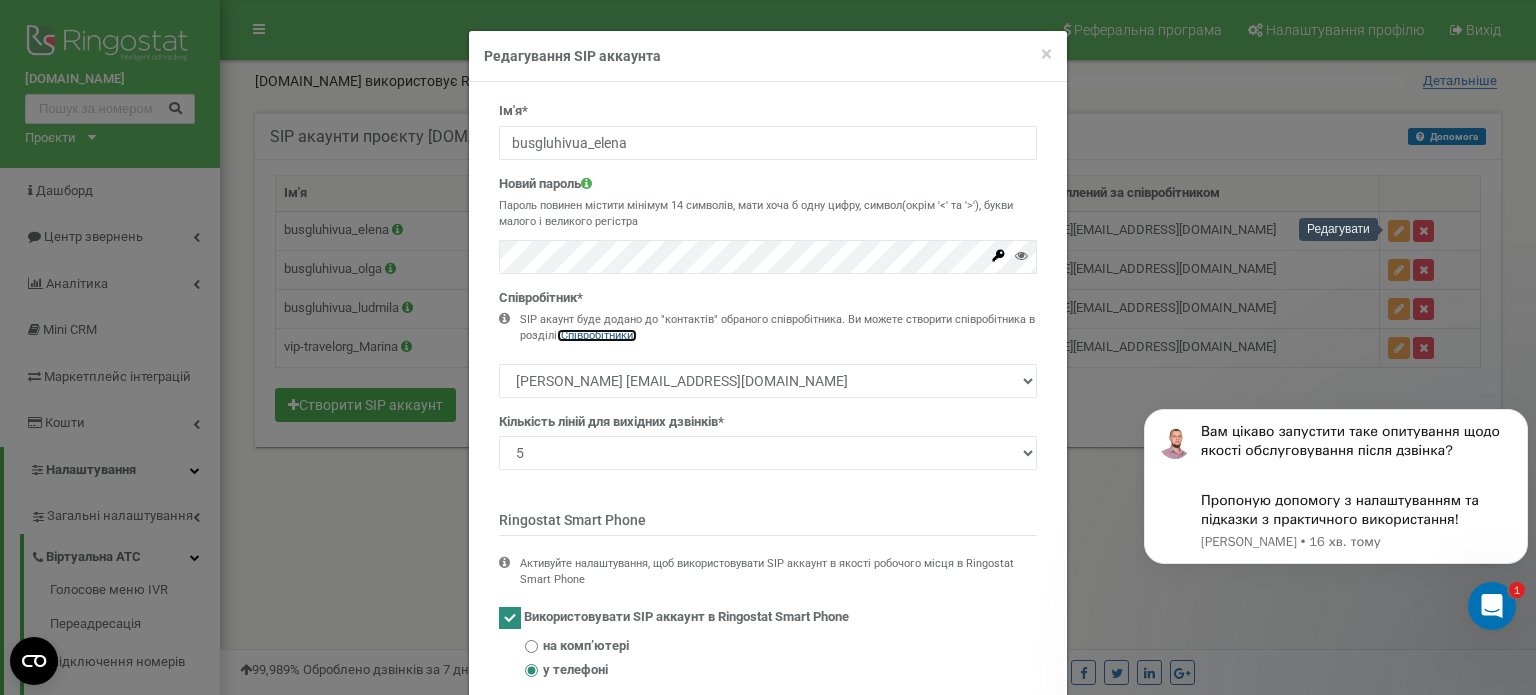 click on ""Співробітники"" at bounding box center (597, 335) 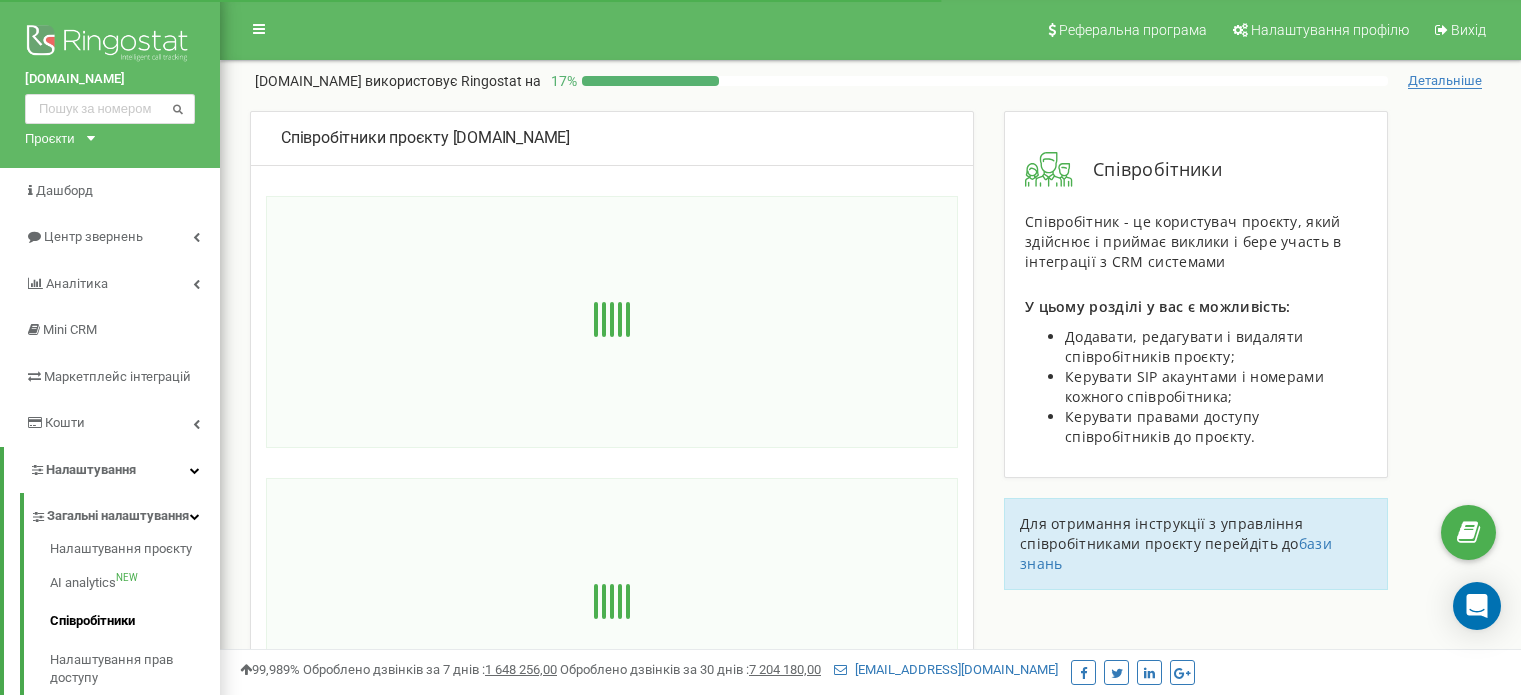 scroll, scrollTop: 0, scrollLeft: 0, axis: both 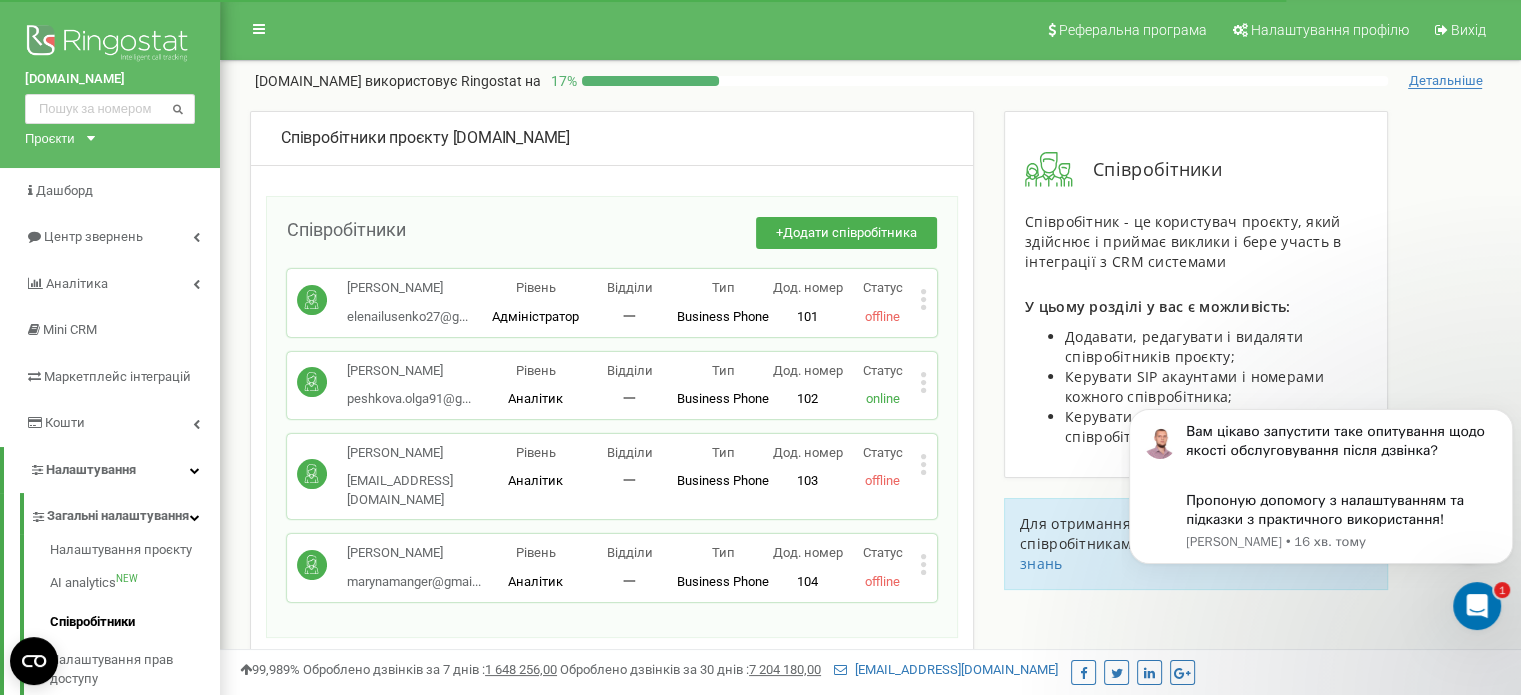 click 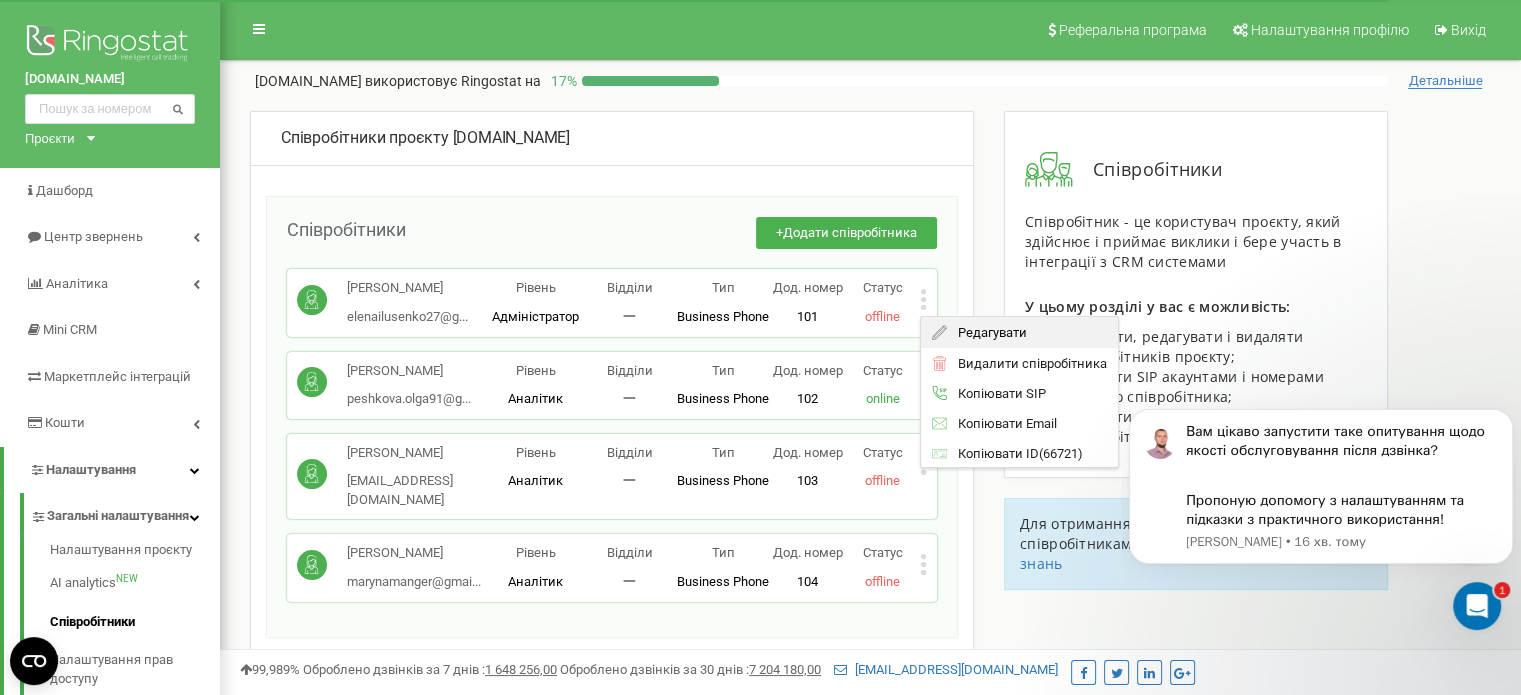 click on "Редагувати" at bounding box center (986, 332) 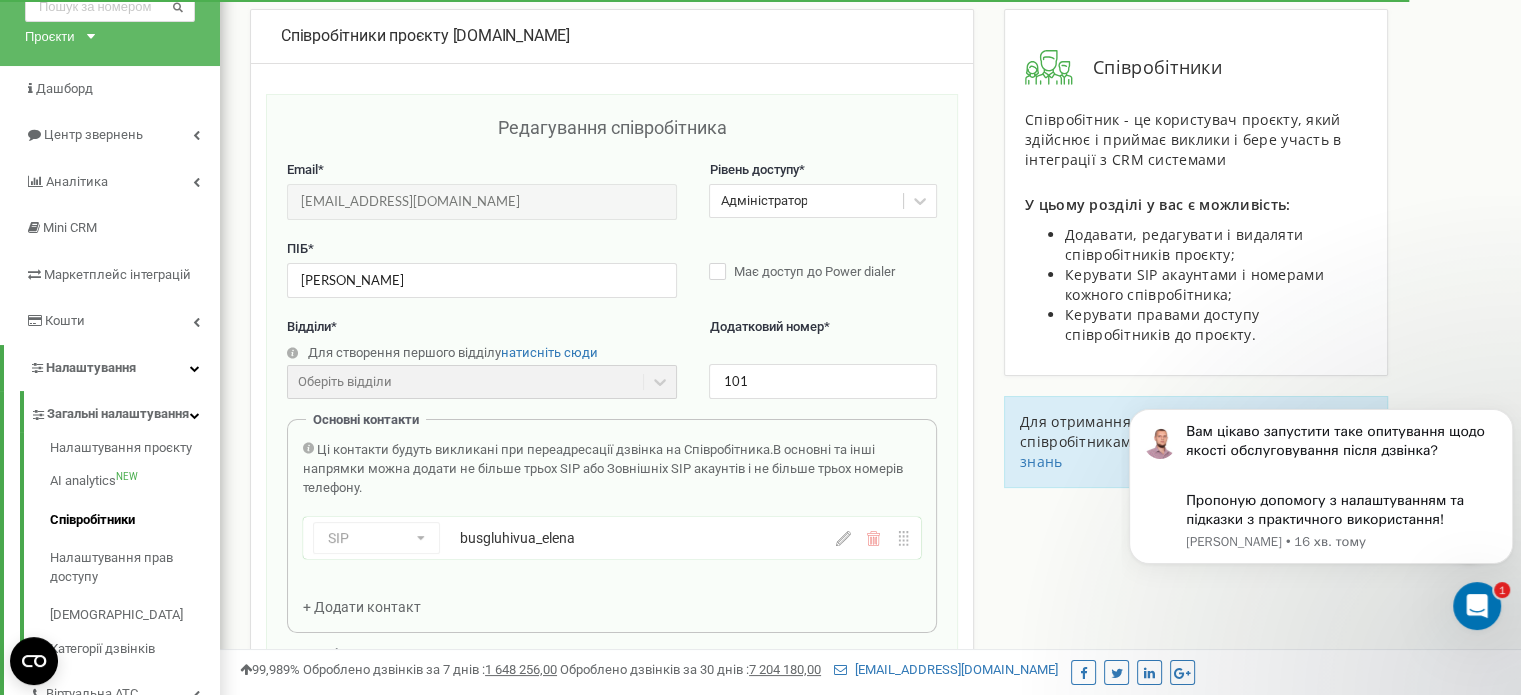 scroll, scrollTop: 200, scrollLeft: 0, axis: vertical 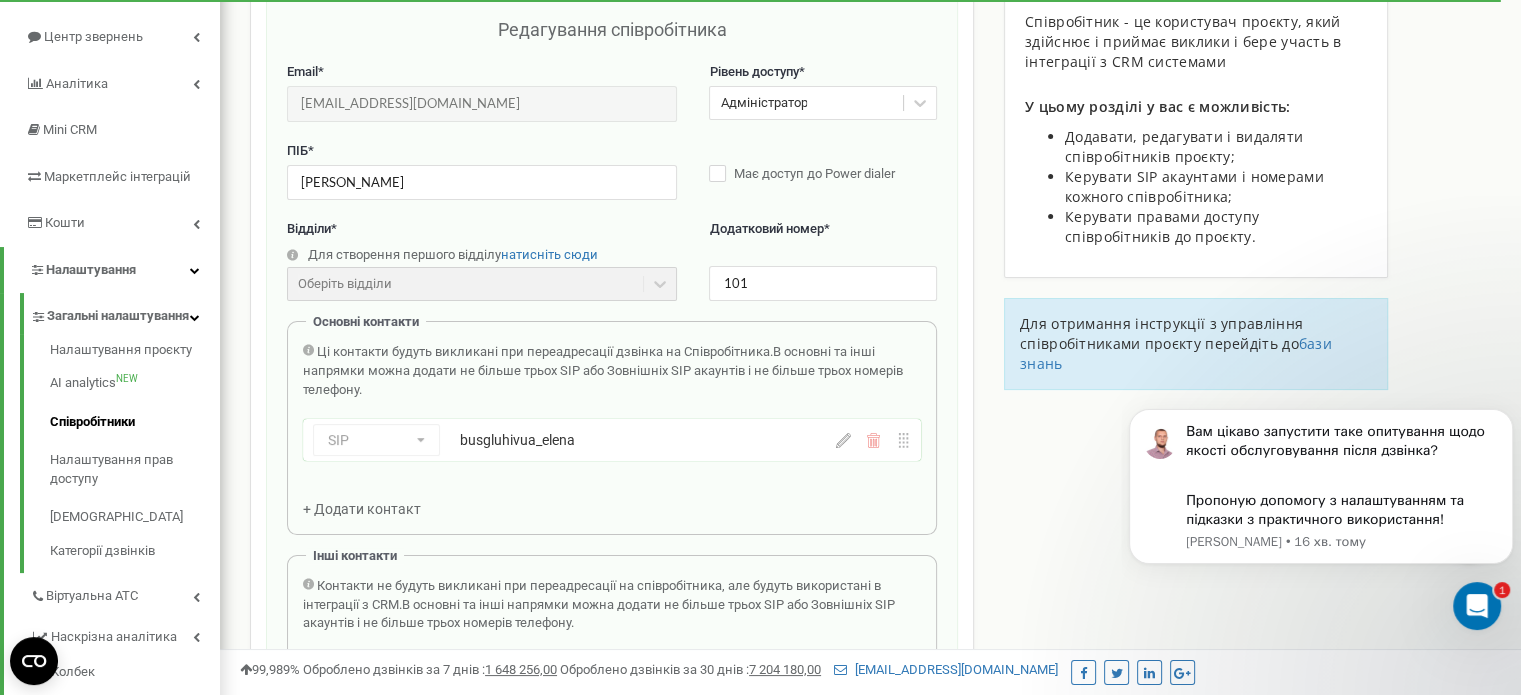 click on "SIP Номер телефону SIP Зовнішній SIP busgluhivua_elena" at bounding box center (567, 440) 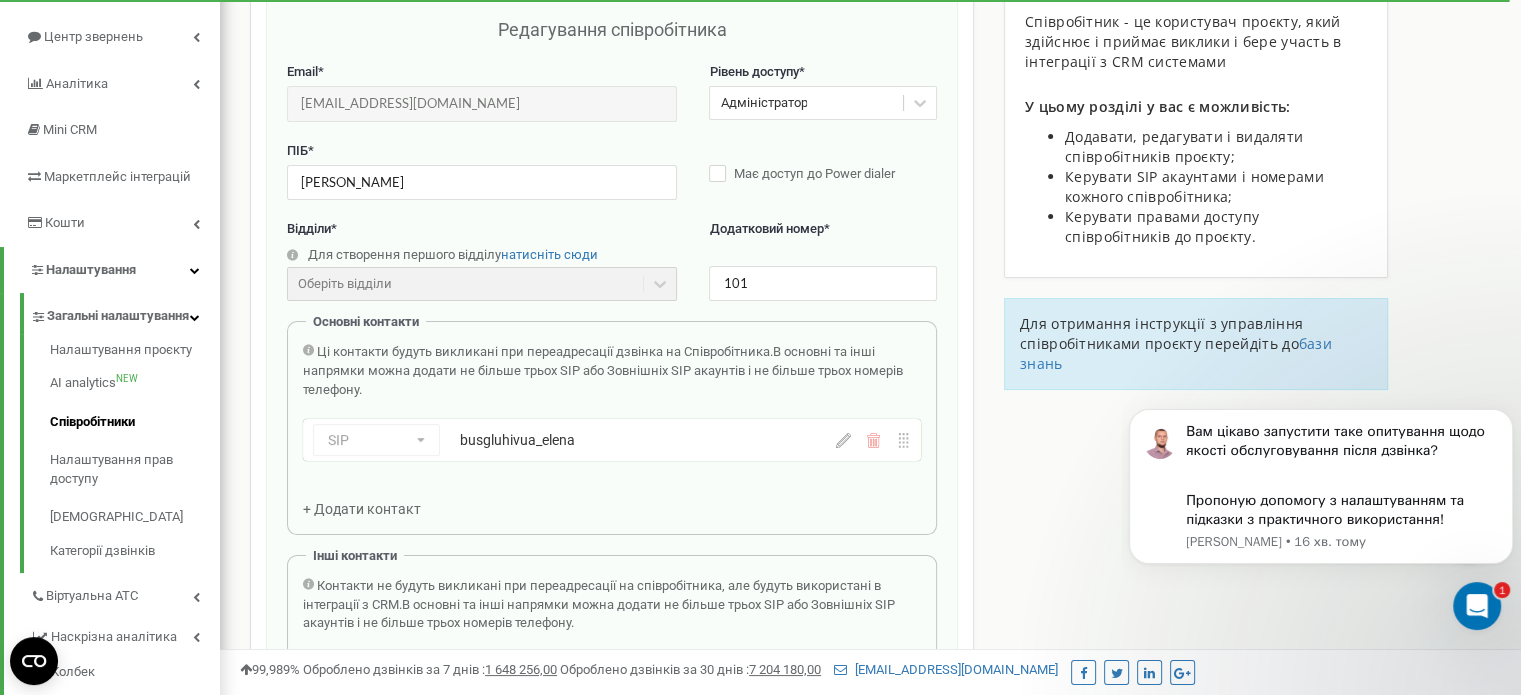 click on "SIP Номер телефону SIP Зовнішній SIP busgluhivua_elena" at bounding box center [567, 440] 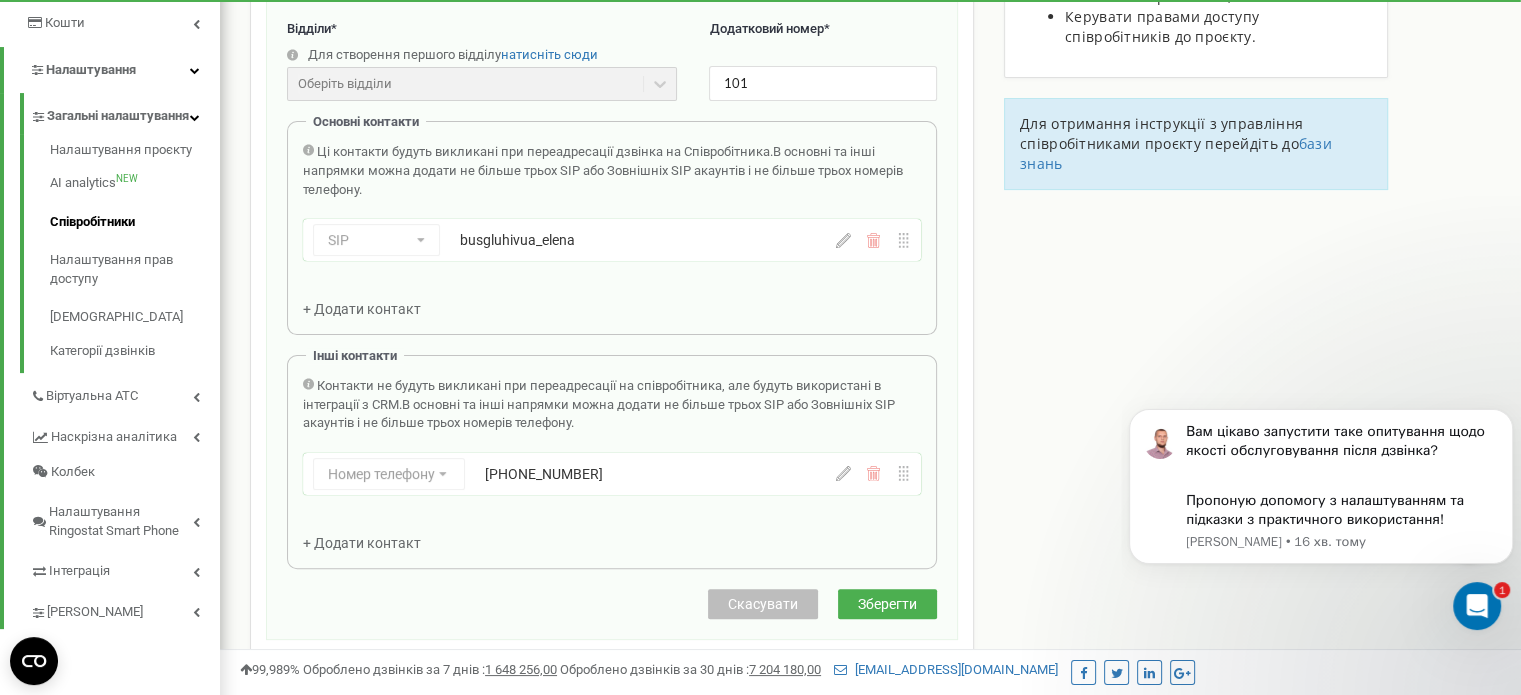 scroll, scrollTop: 358, scrollLeft: 0, axis: vertical 